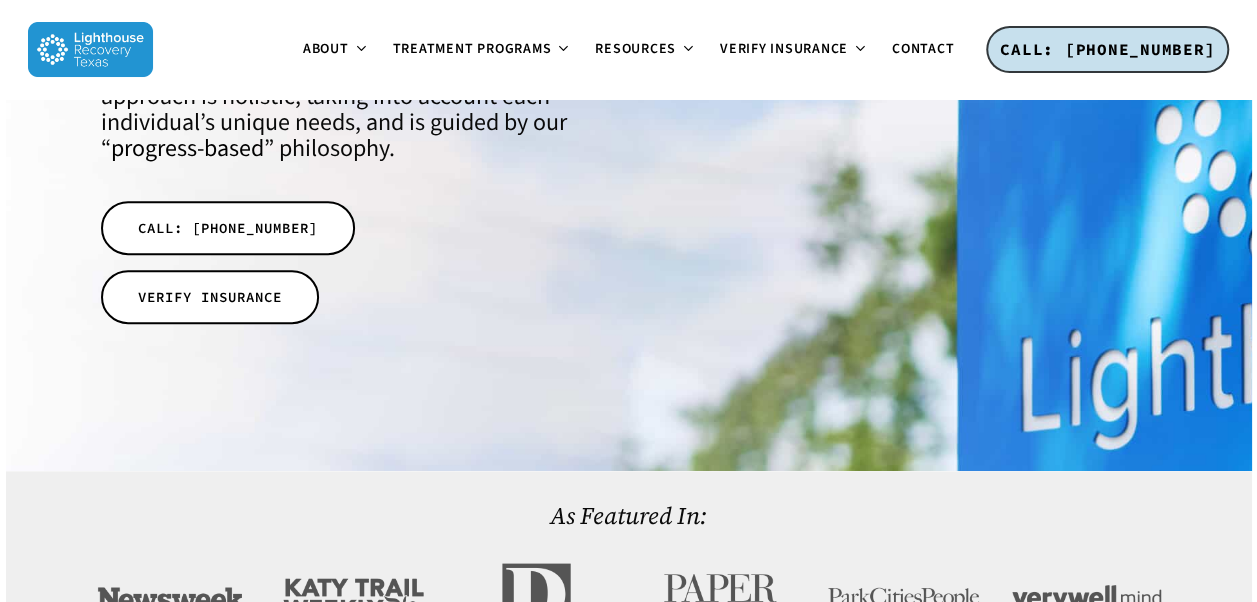 scroll, scrollTop: 0, scrollLeft: 0, axis: both 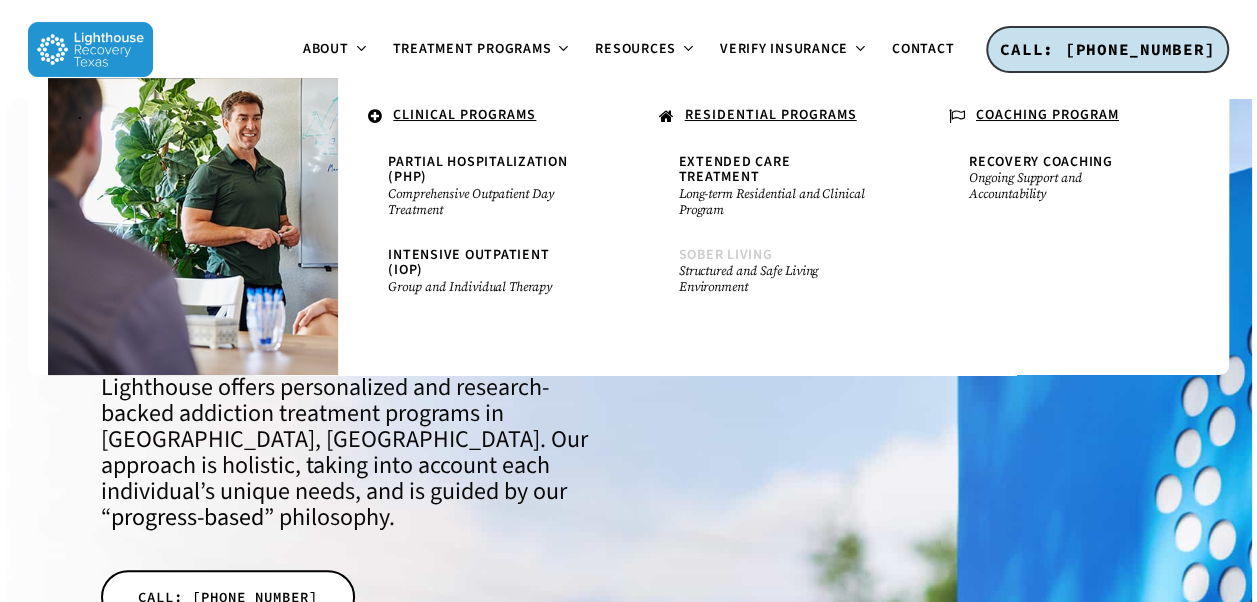 click on "Sober Living" at bounding box center (726, 255) 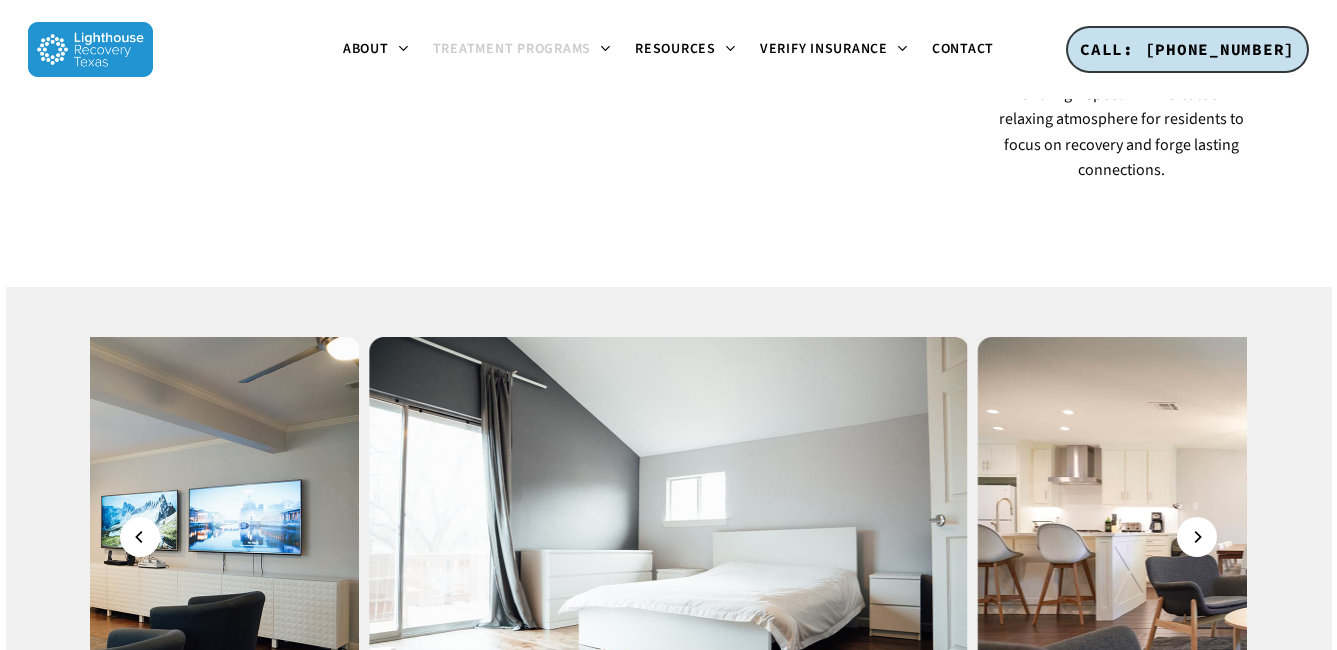 scroll, scrollTop: 2028, scrollLeft: 0, axis: vertical 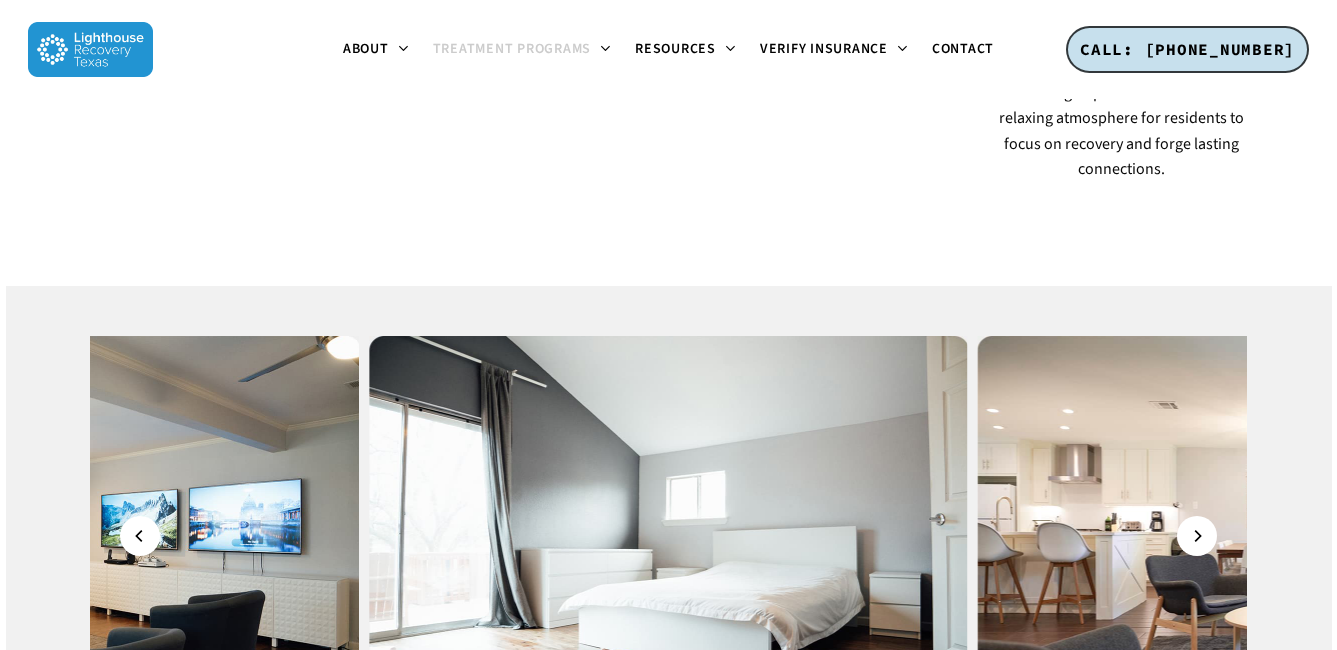 click at bounding box center [61, 536] 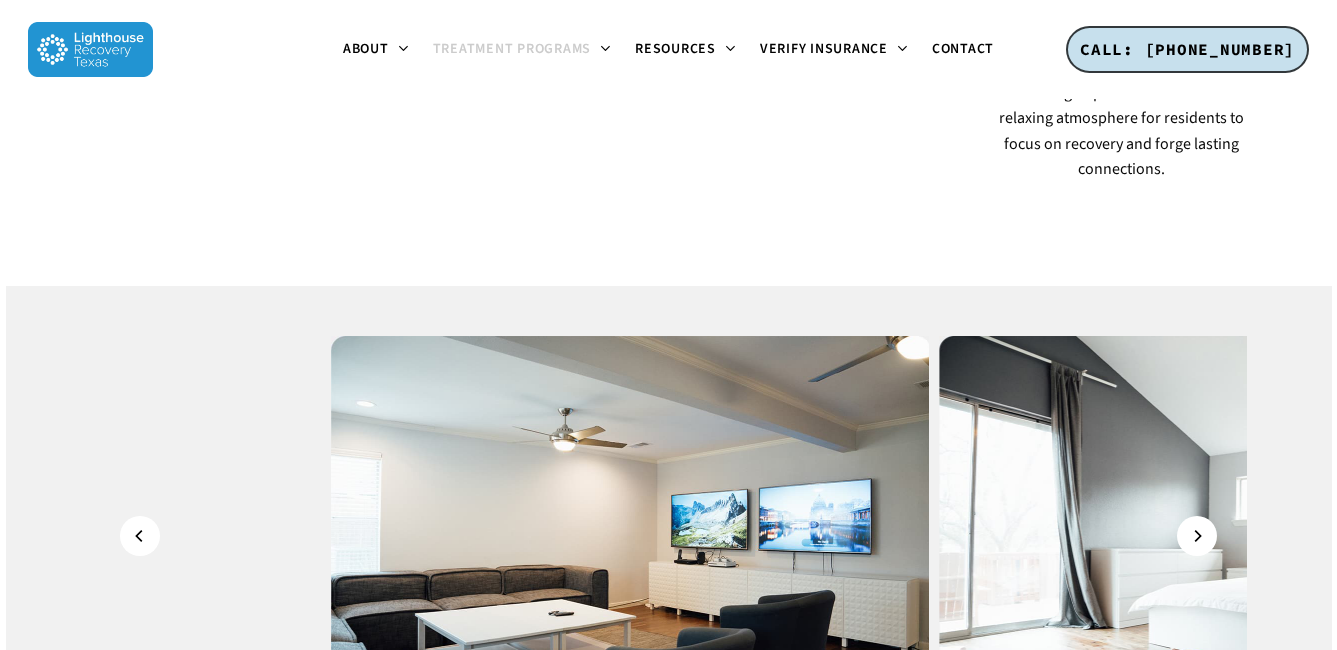 click at bounding box center (631, 536) 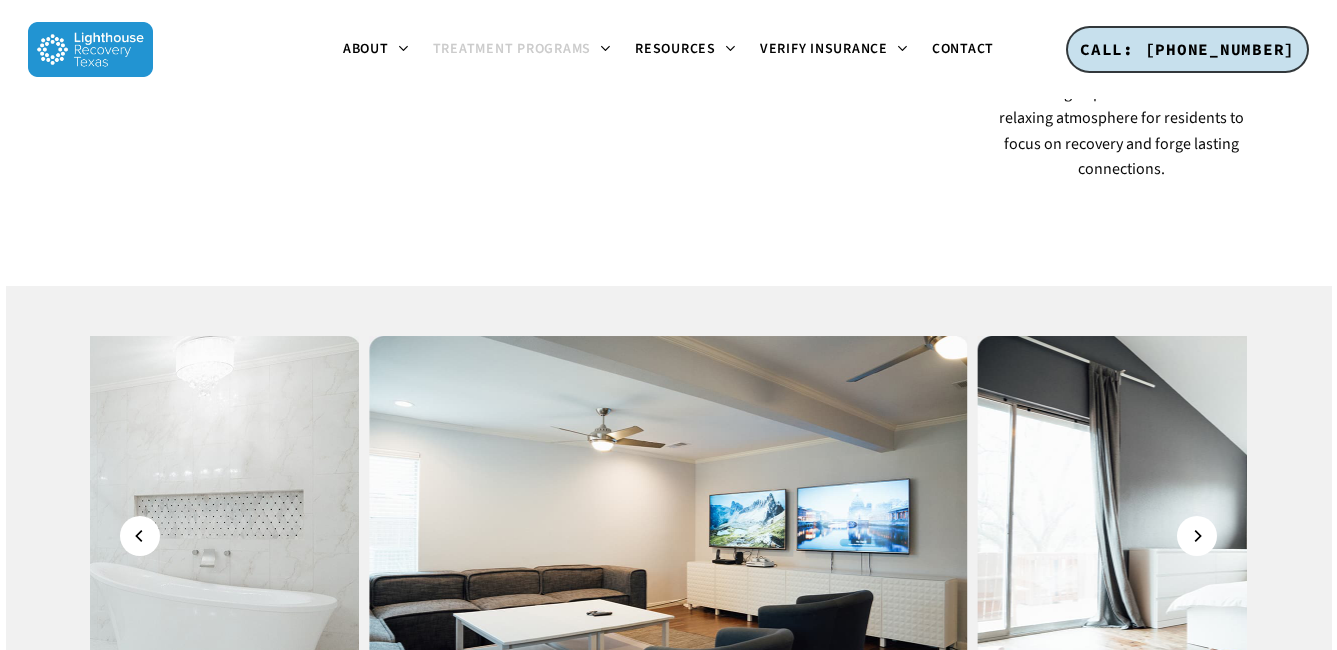click at bounding box center [669, 536] 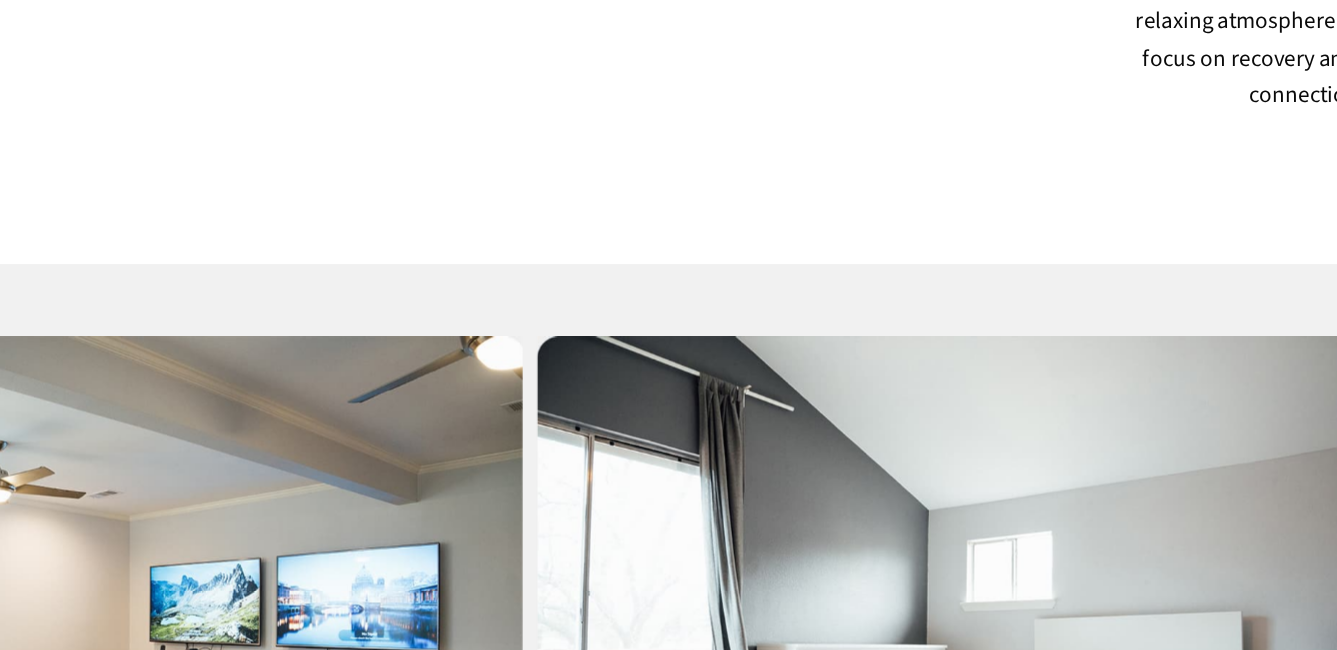click at bounding box center (277, 536) 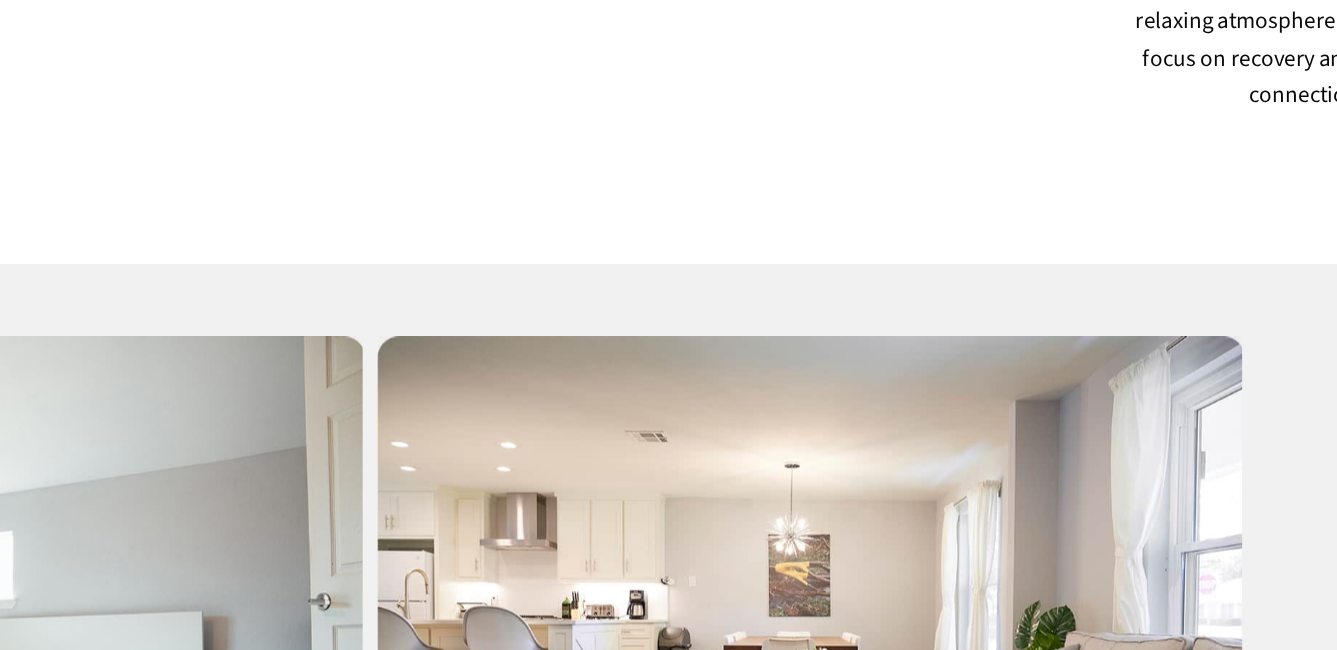 click at bounding box center [775, 536] 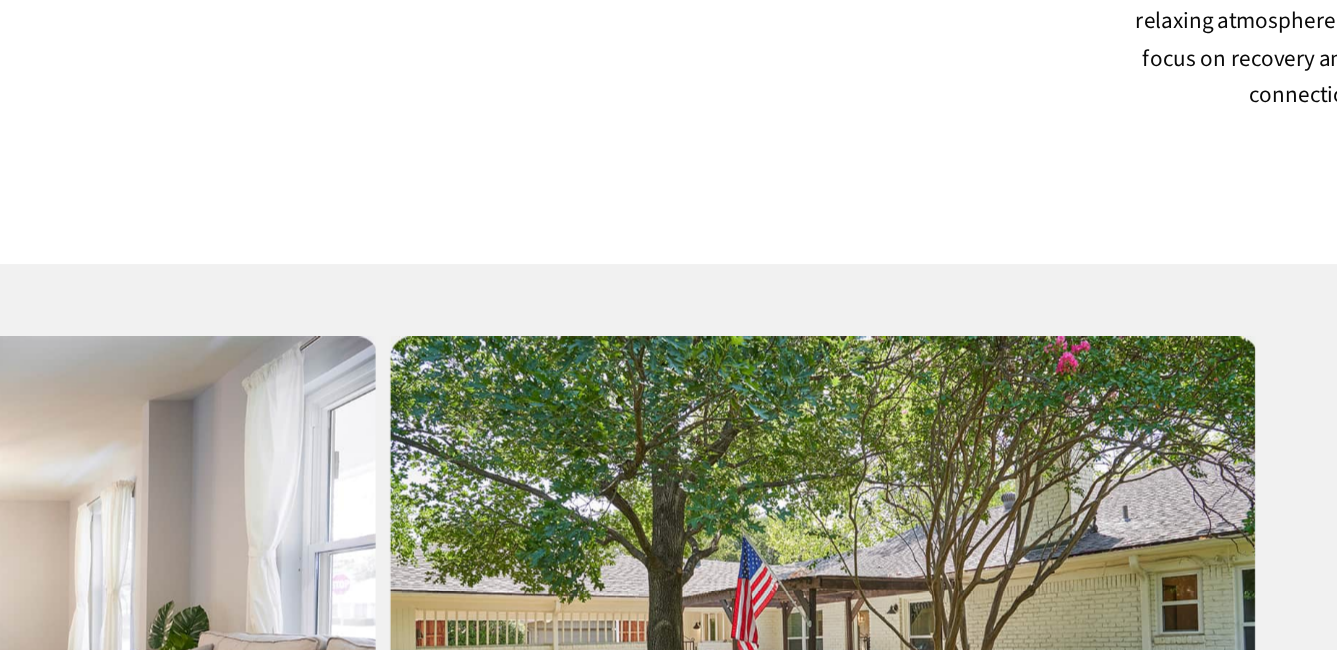 click at bounding box center [784, 536] 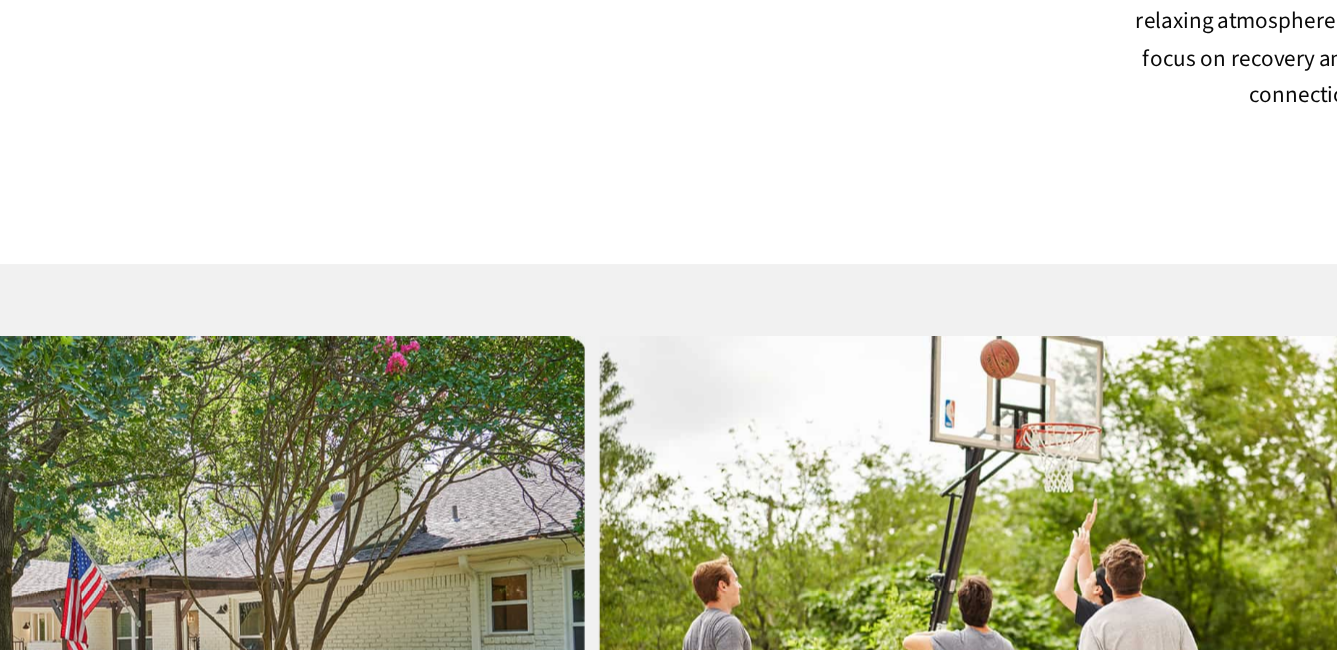 click at bounding box center [928, 536] 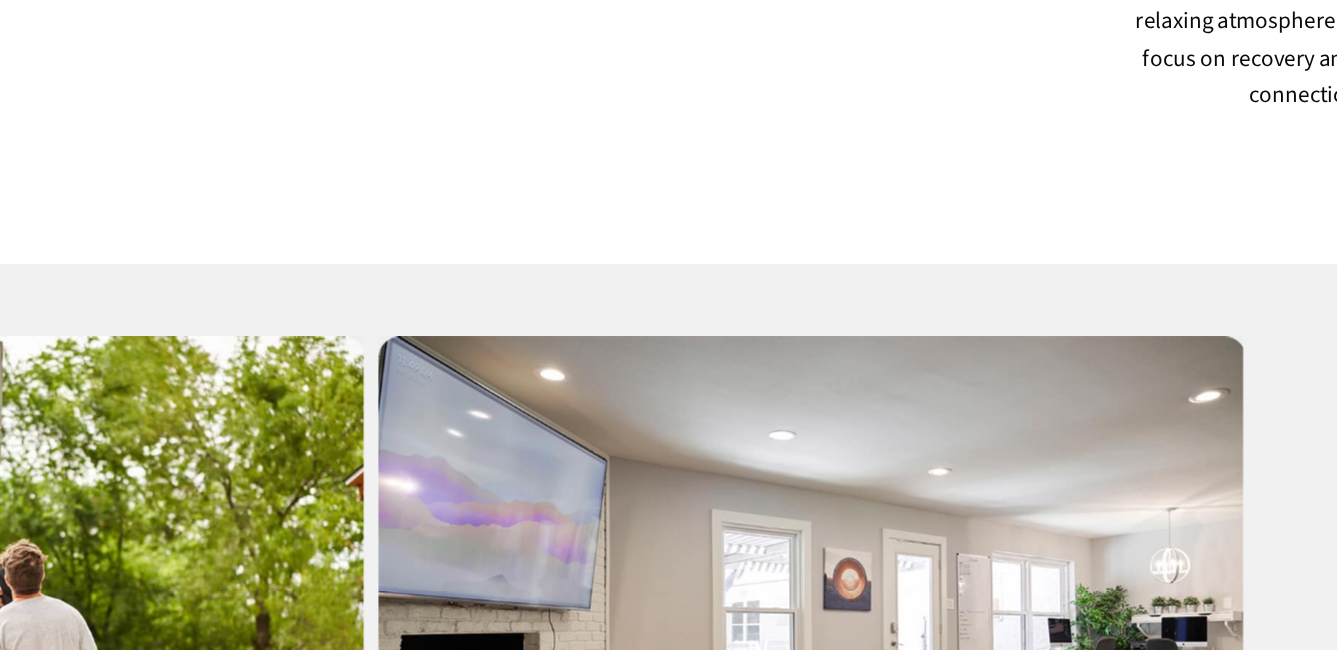click at bounding box center [776, 536] 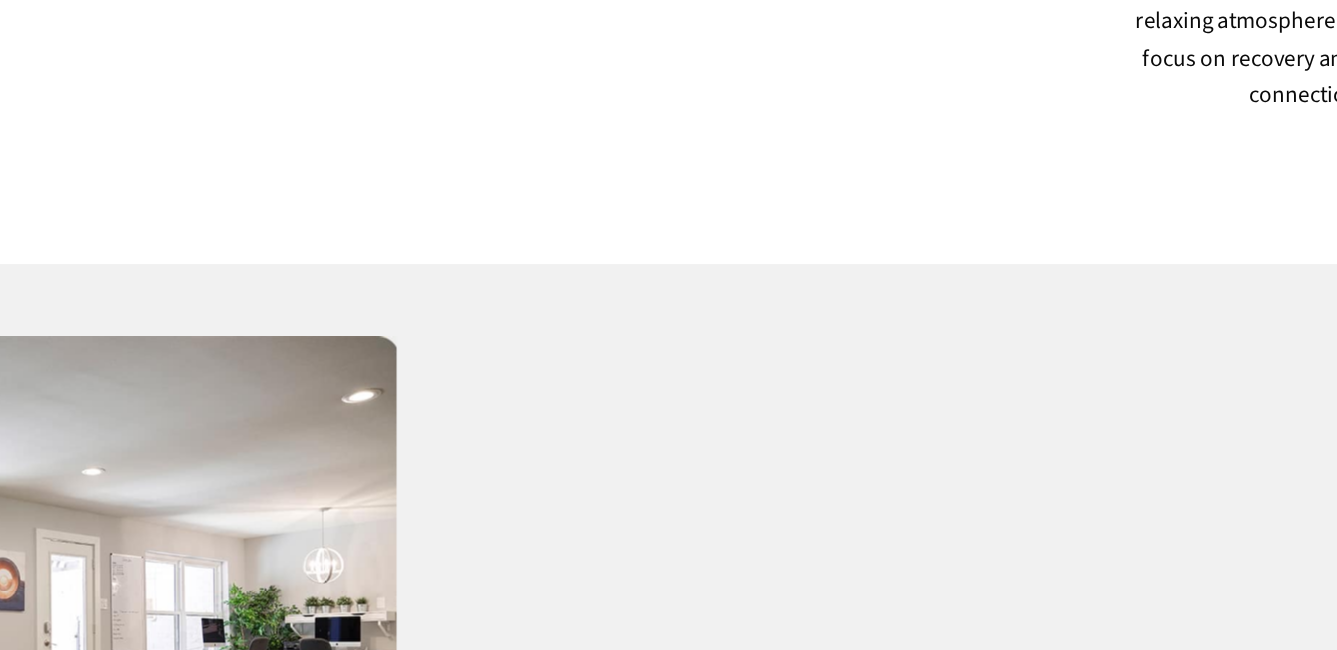 click at bounding box center (798, 536) 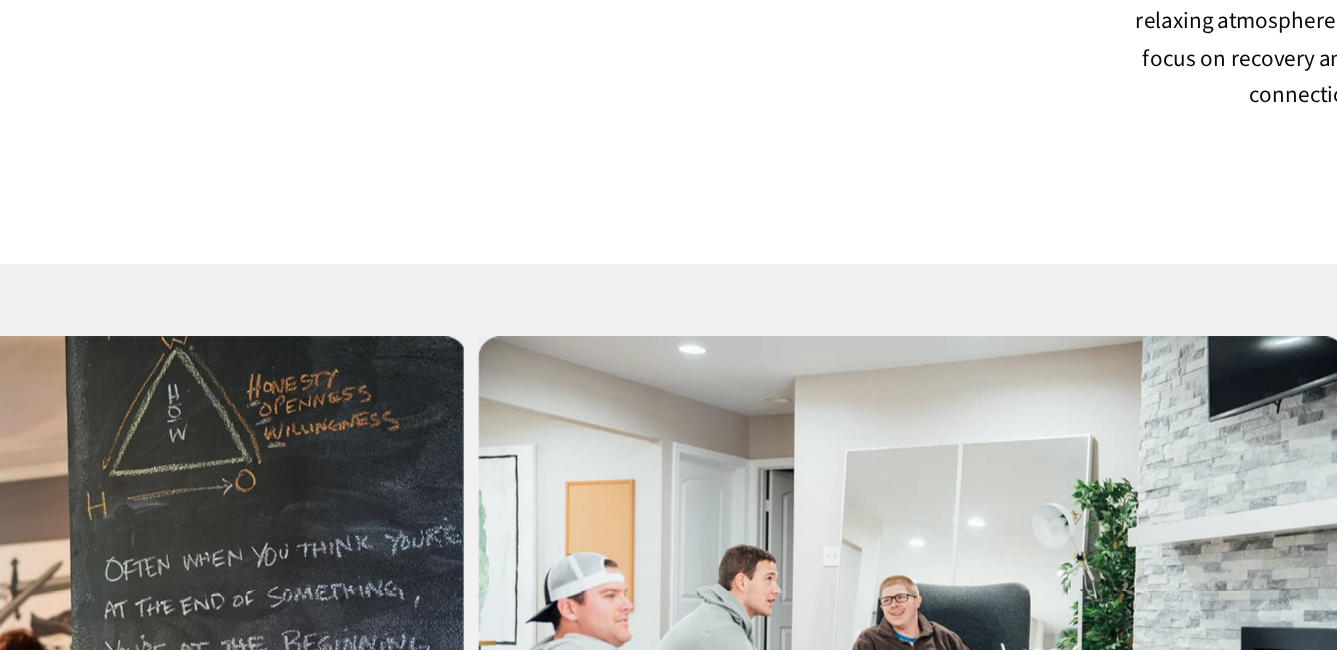 click at bounding box center (845, 536) 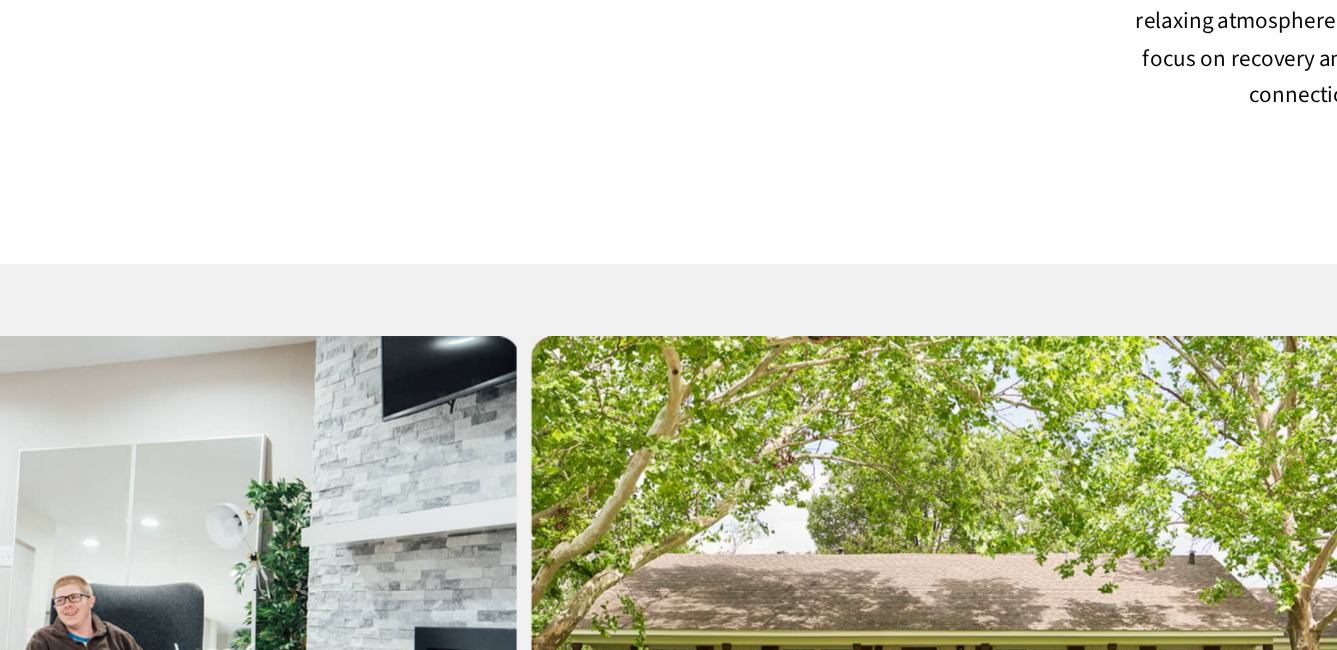 click at bounding box center (881, 536) 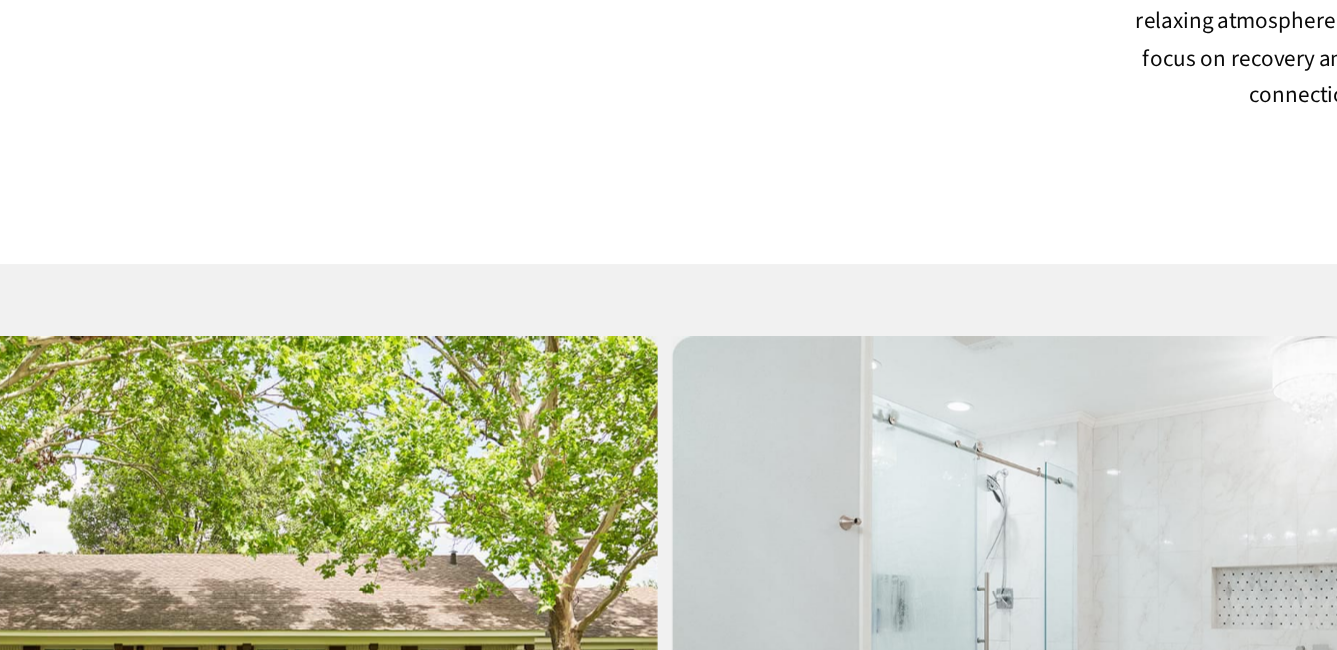 click at bounding box center [979, 536] 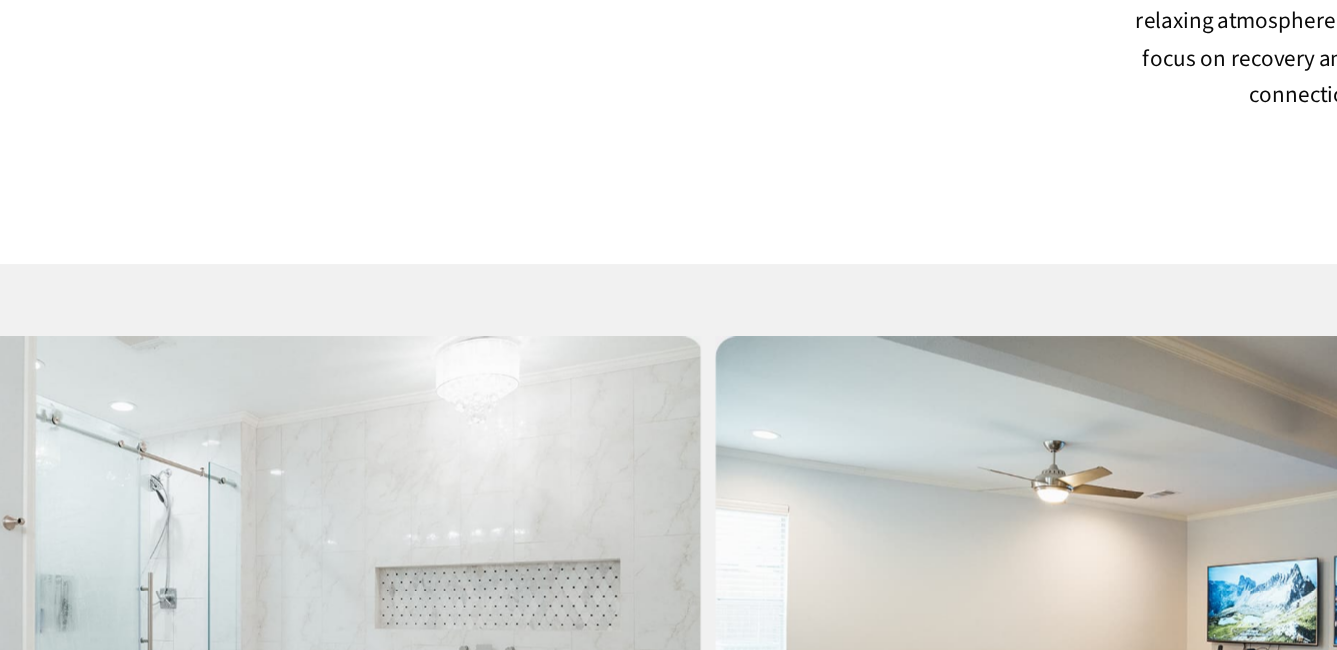 click at bounding box center (1009, 536) 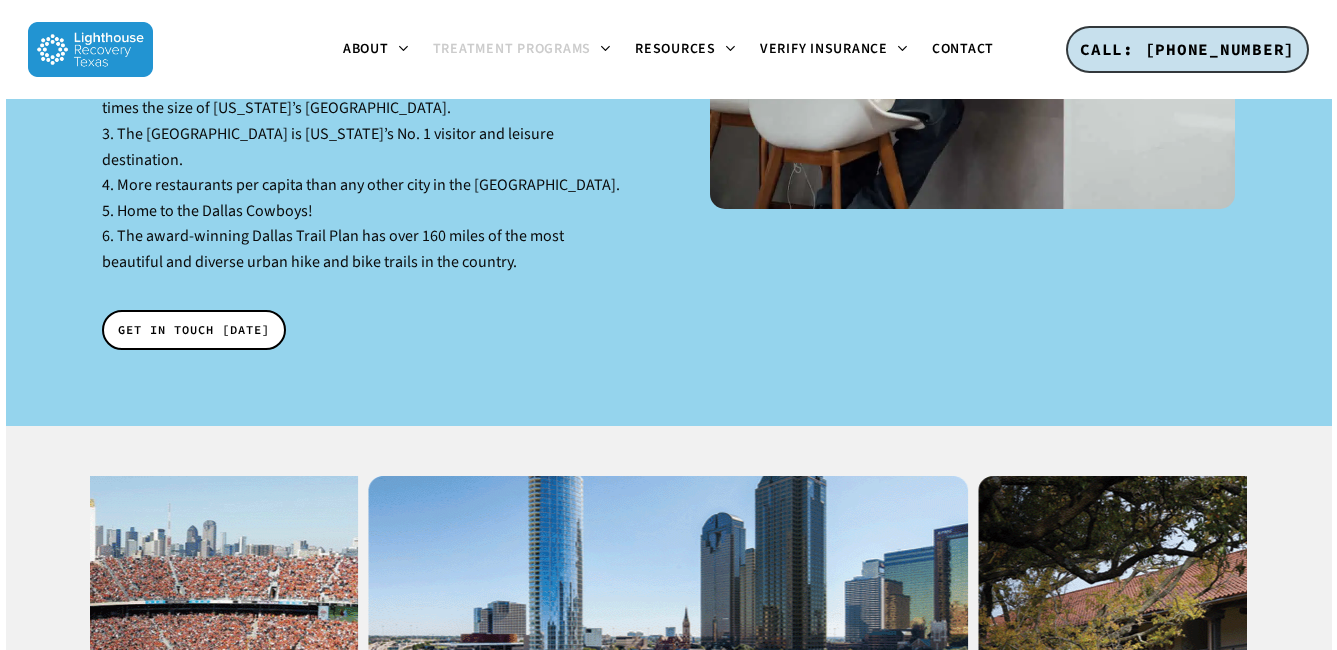 scroll, scrollTop: 3342, scrollLeft: 0, axis: vertical 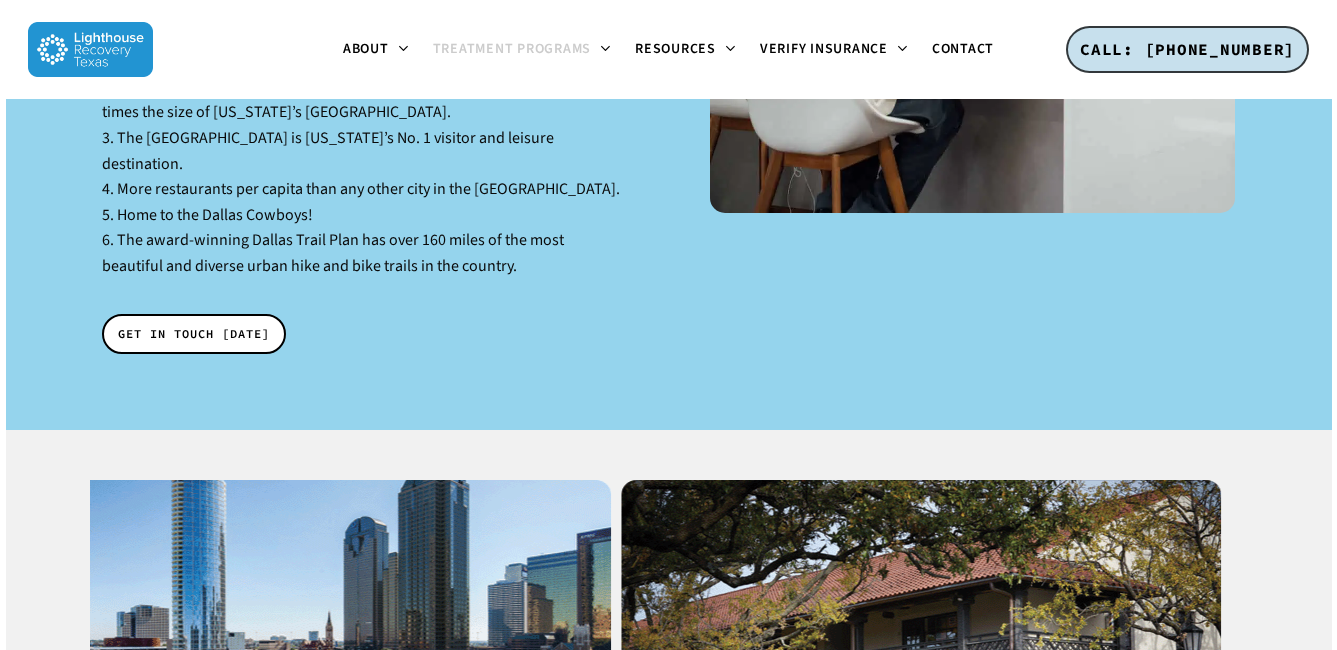 click at bounding box center (922, 680) 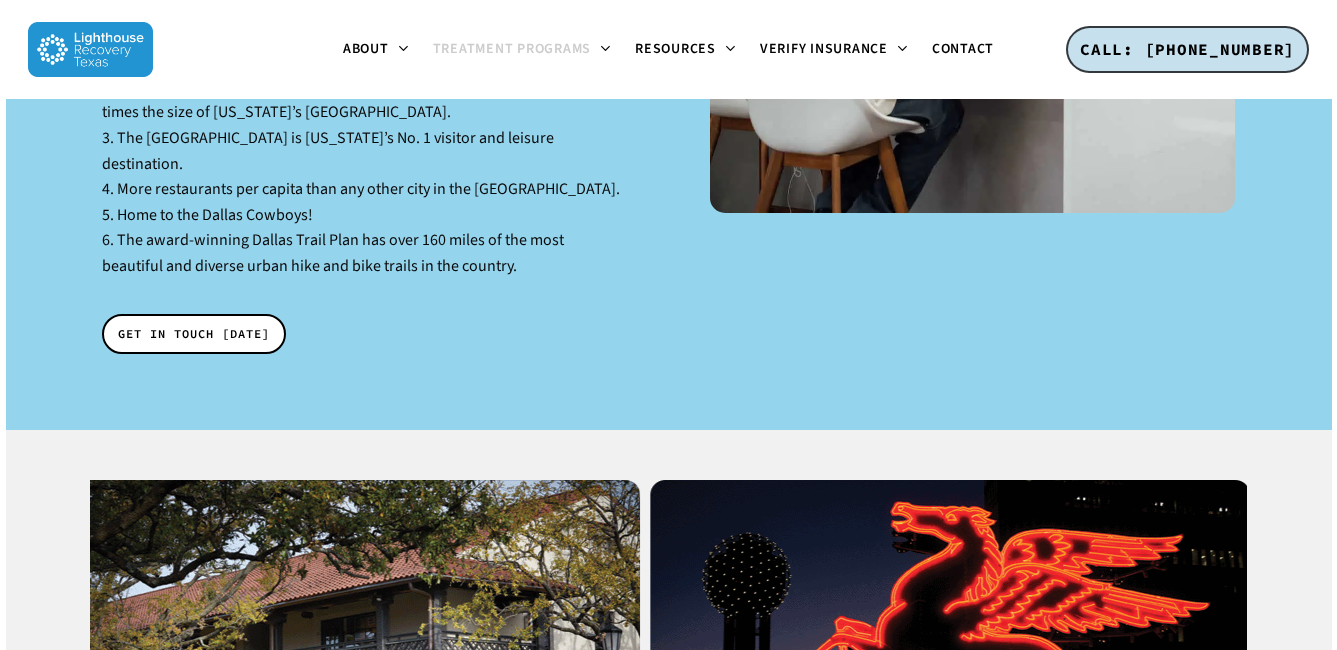 click at bounding box center (950, 680) 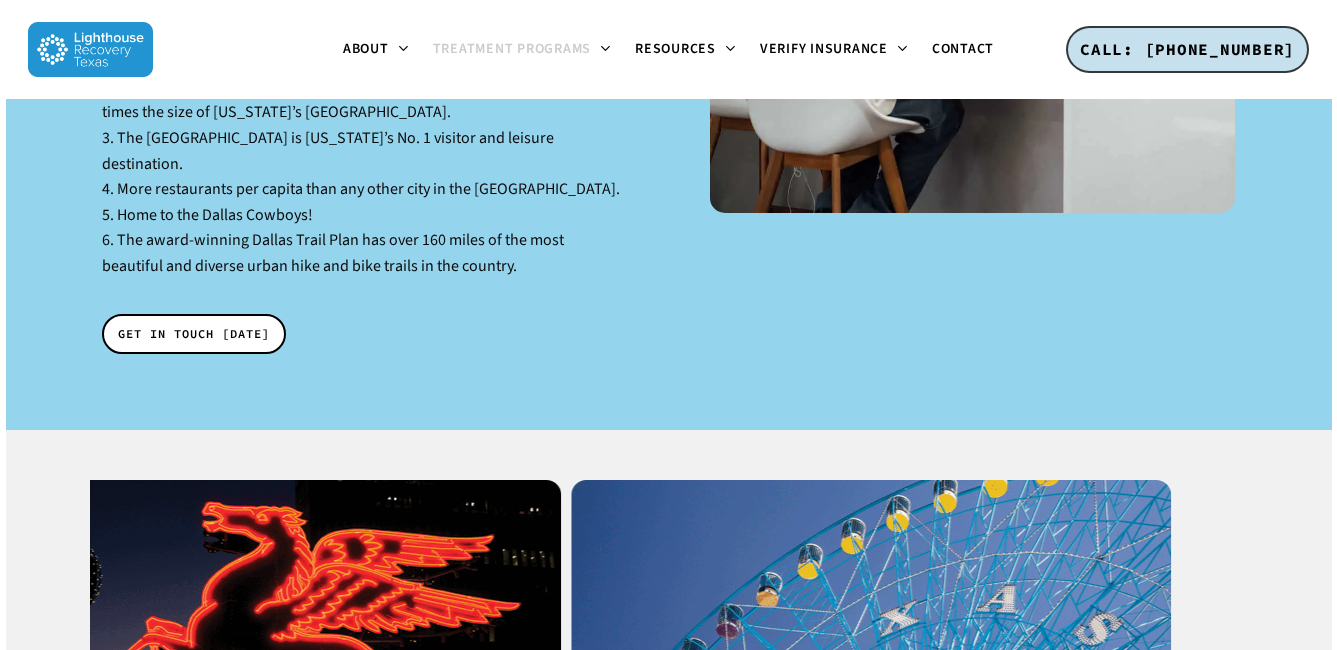 click at bounding box center [872, 680] 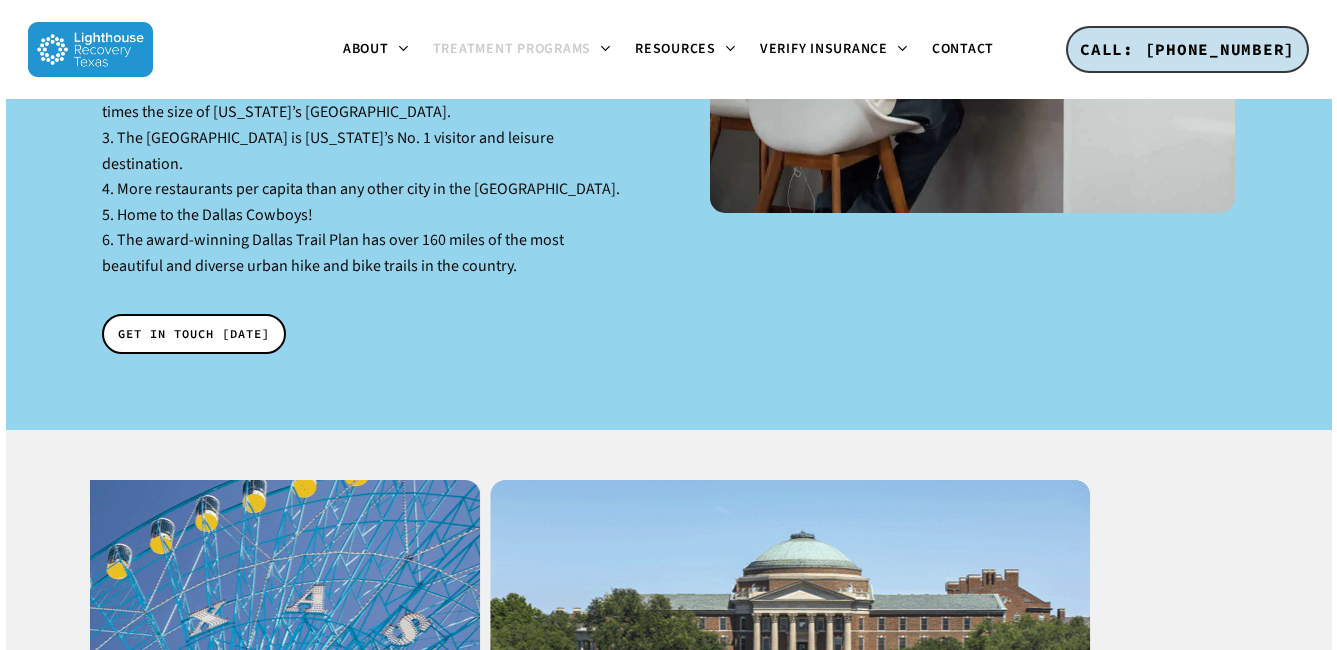 click at bounding box center (791, 680) 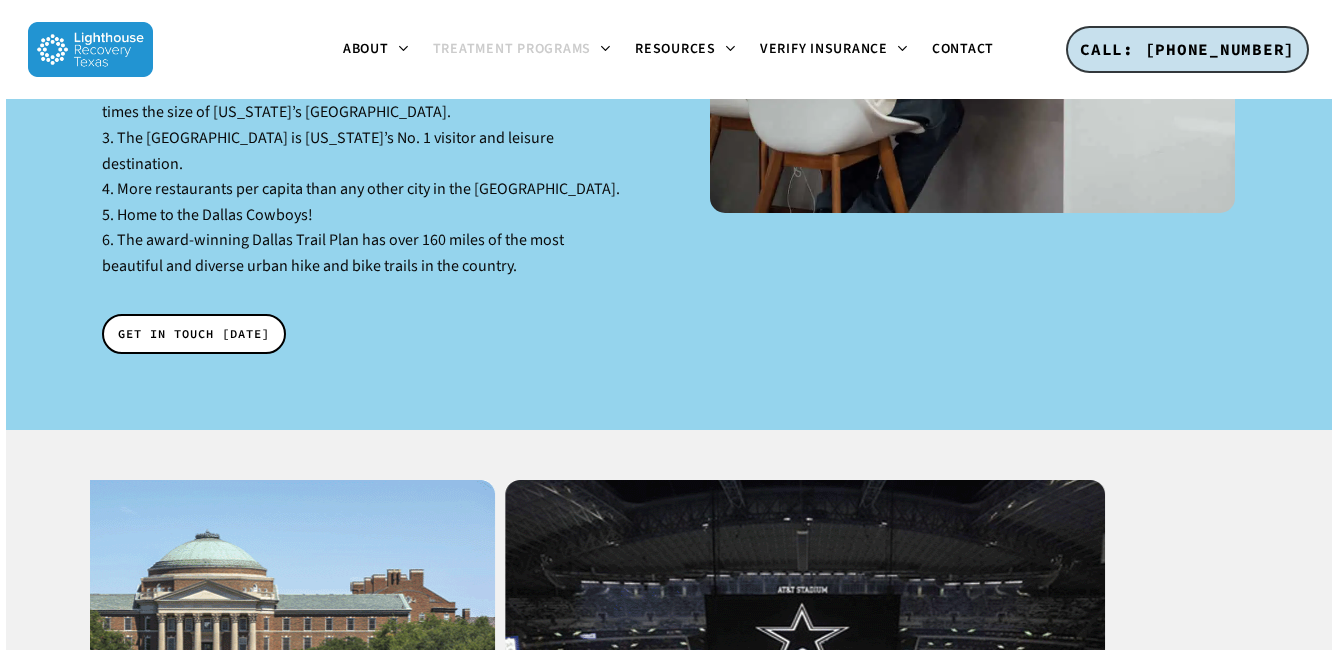 click at bounding box center [805, 680] 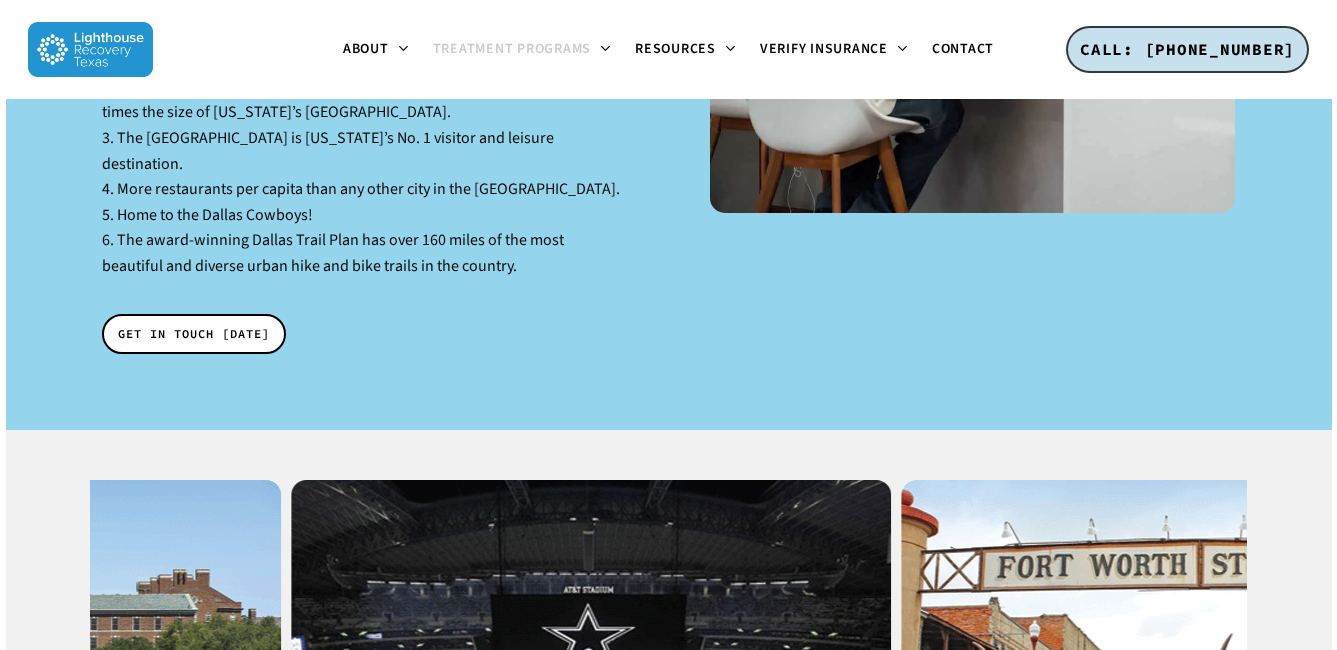 click at bounding box center (1201, 680) 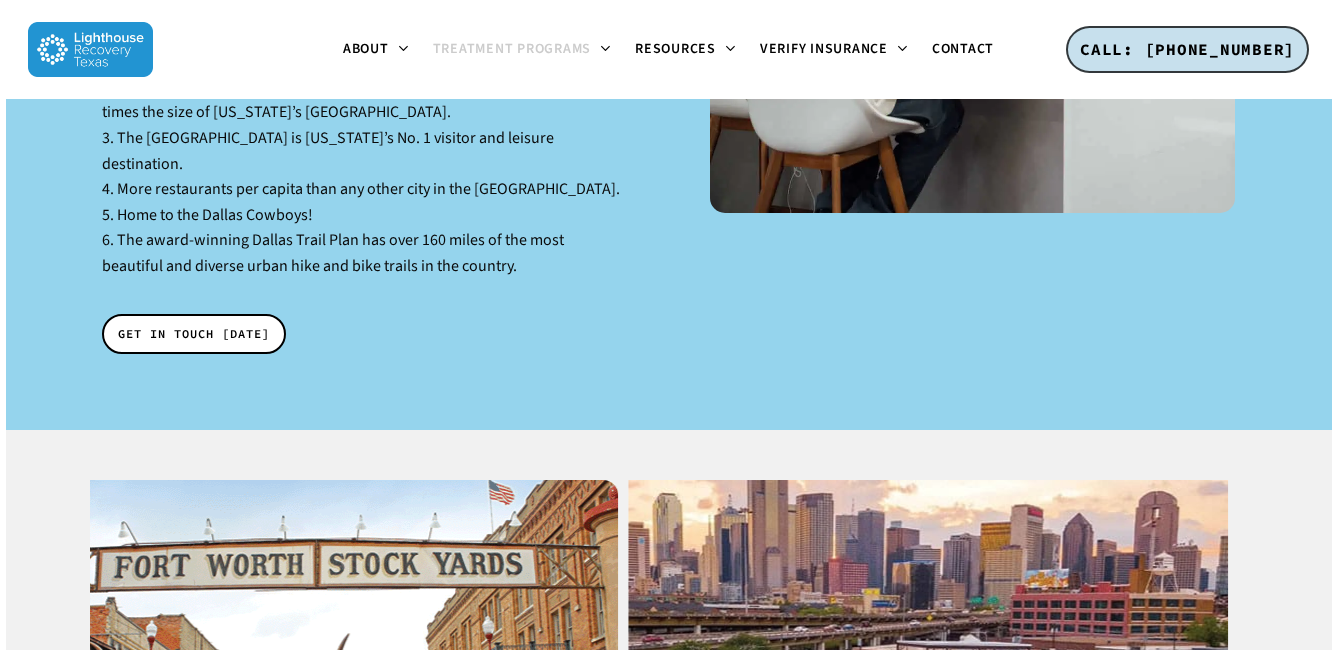 click at bounding box center [929, 680] 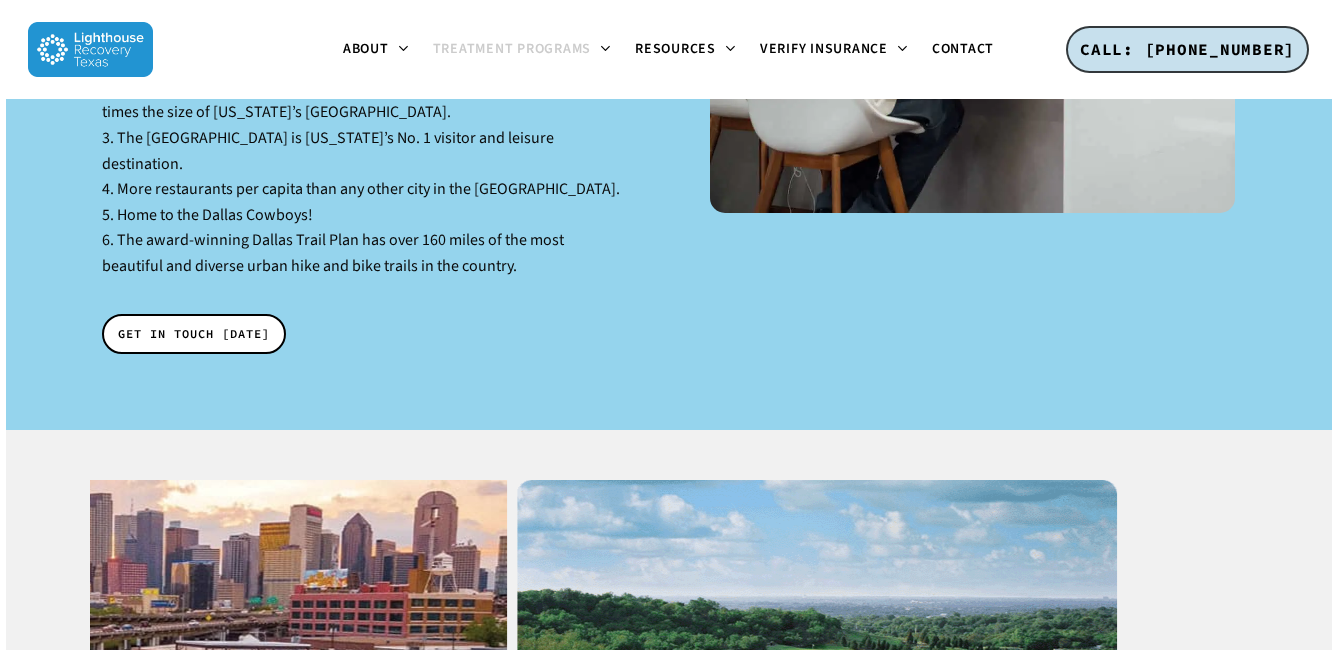 click at bounding box center (817, 680) 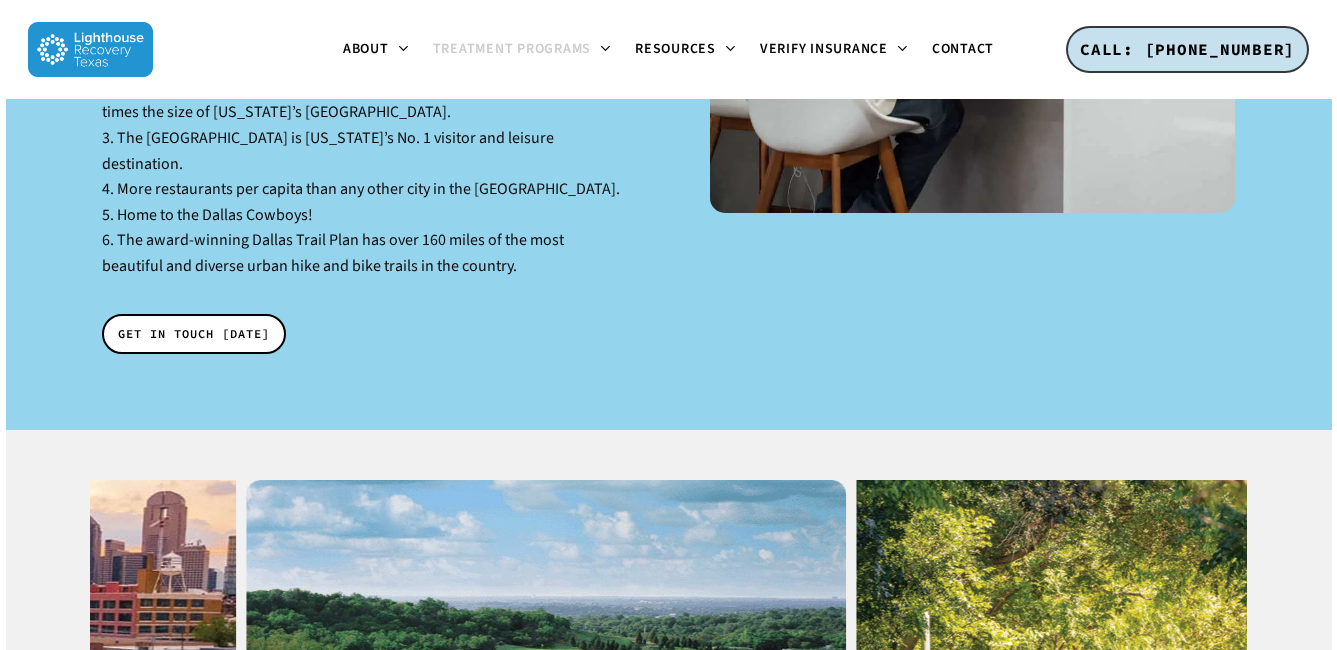 click at bounding box center (1157, 680) 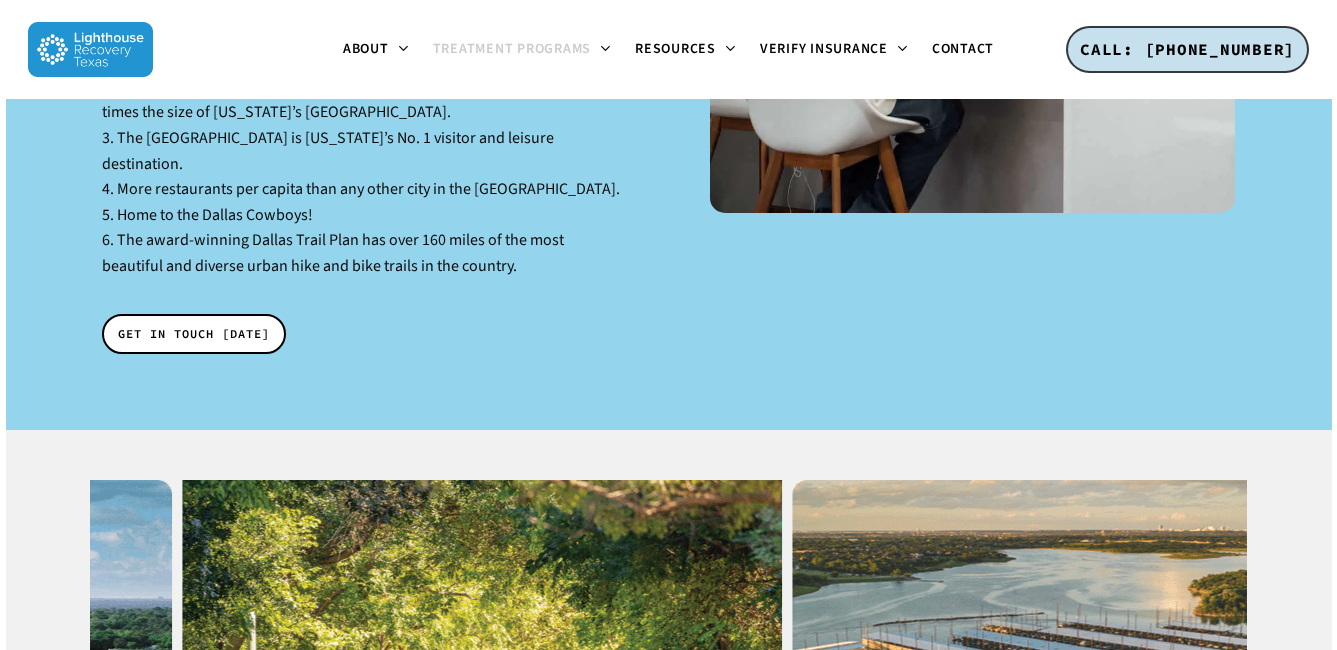 click at bounding box center [1093, 680] 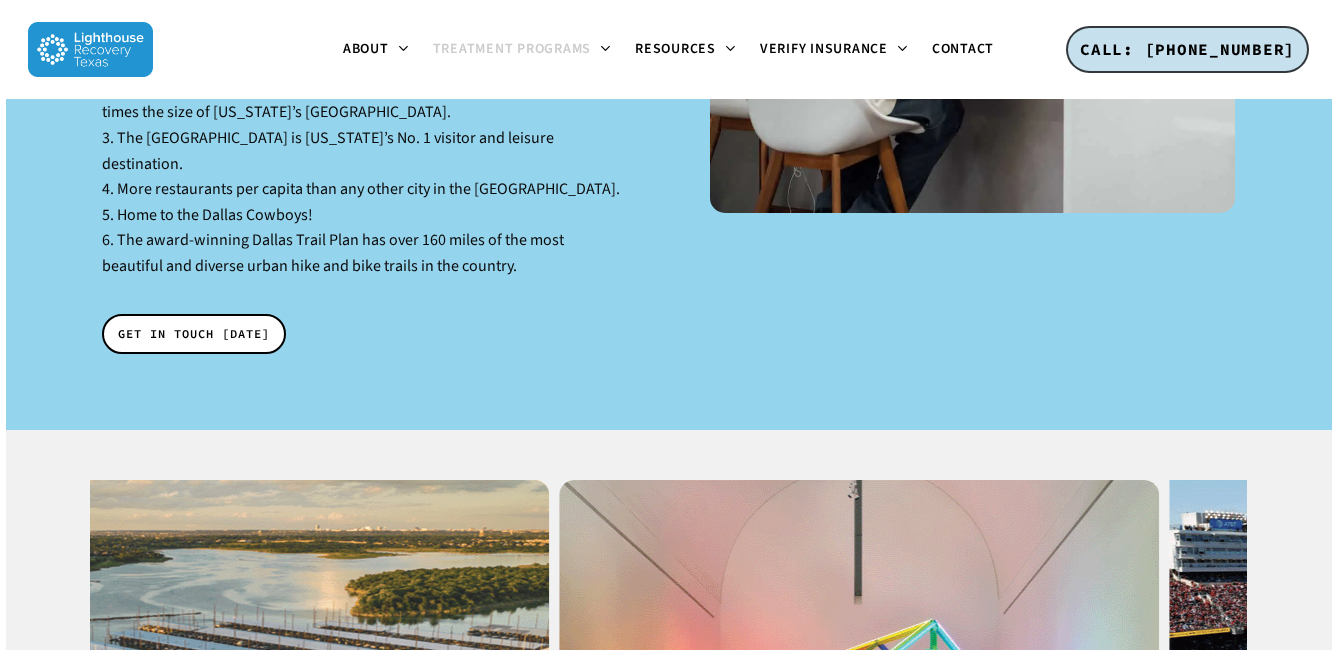 click at bounding box center (859, 680) 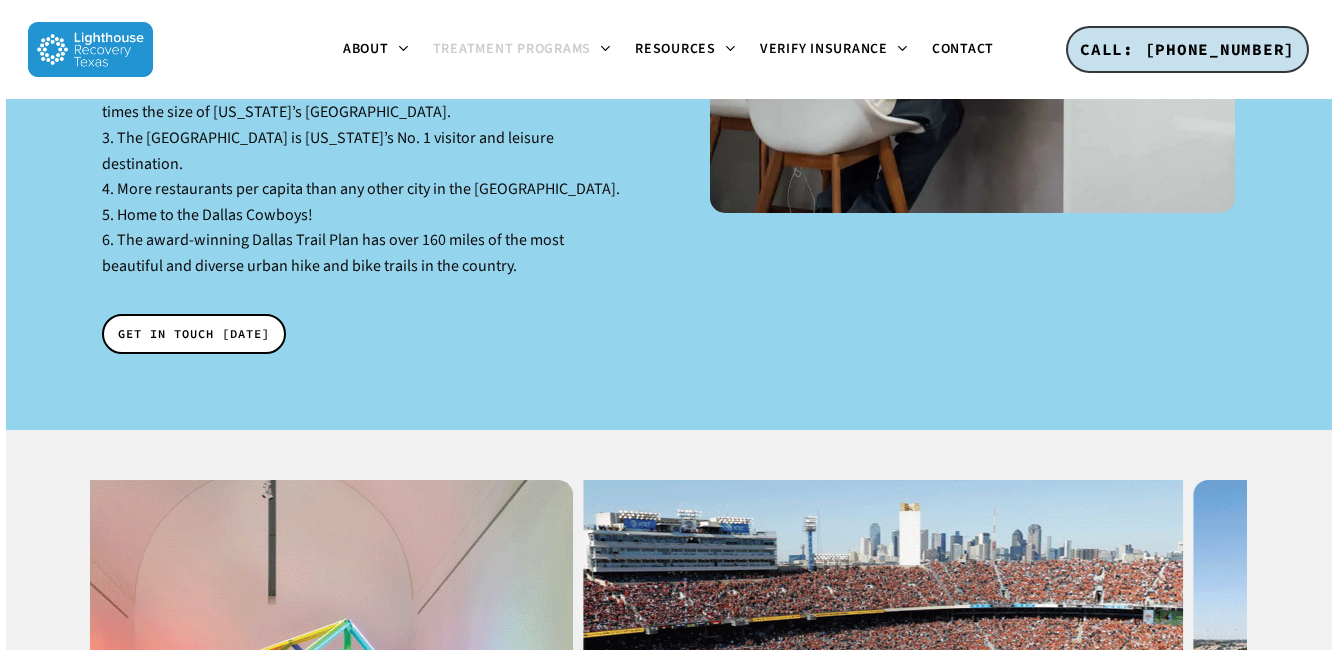 click at bounding box center [883, 680] 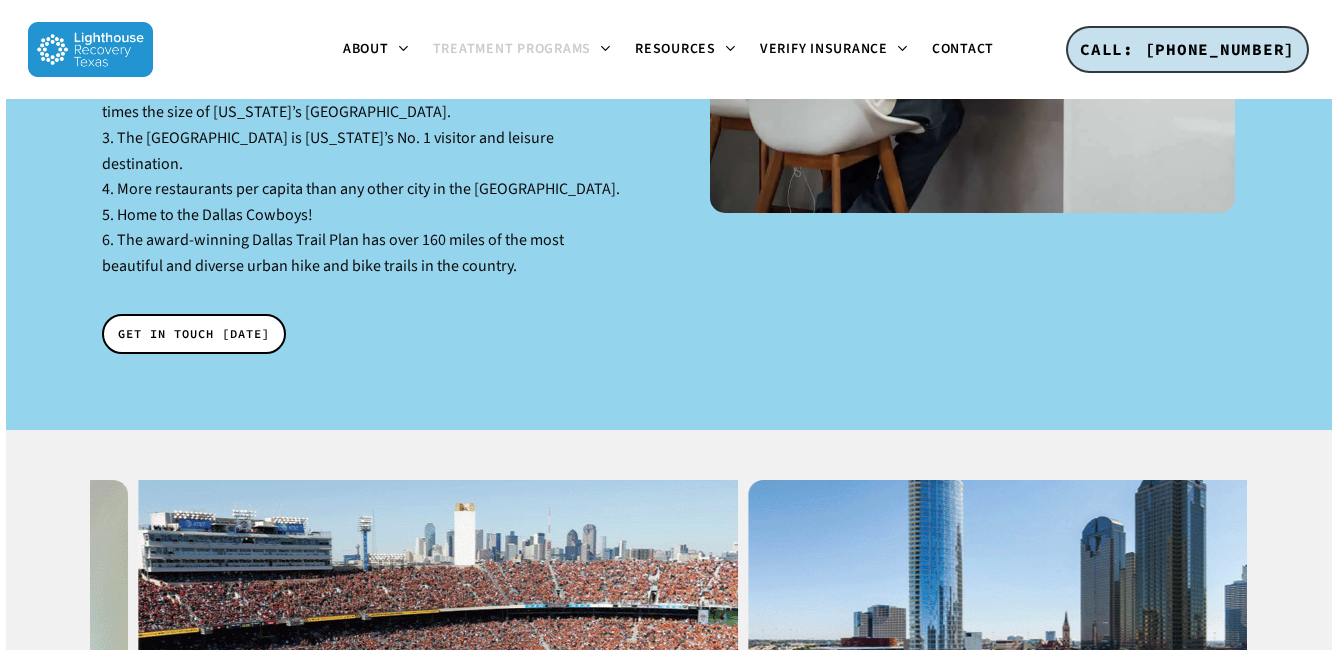 click at bounding box center (1048, 680) 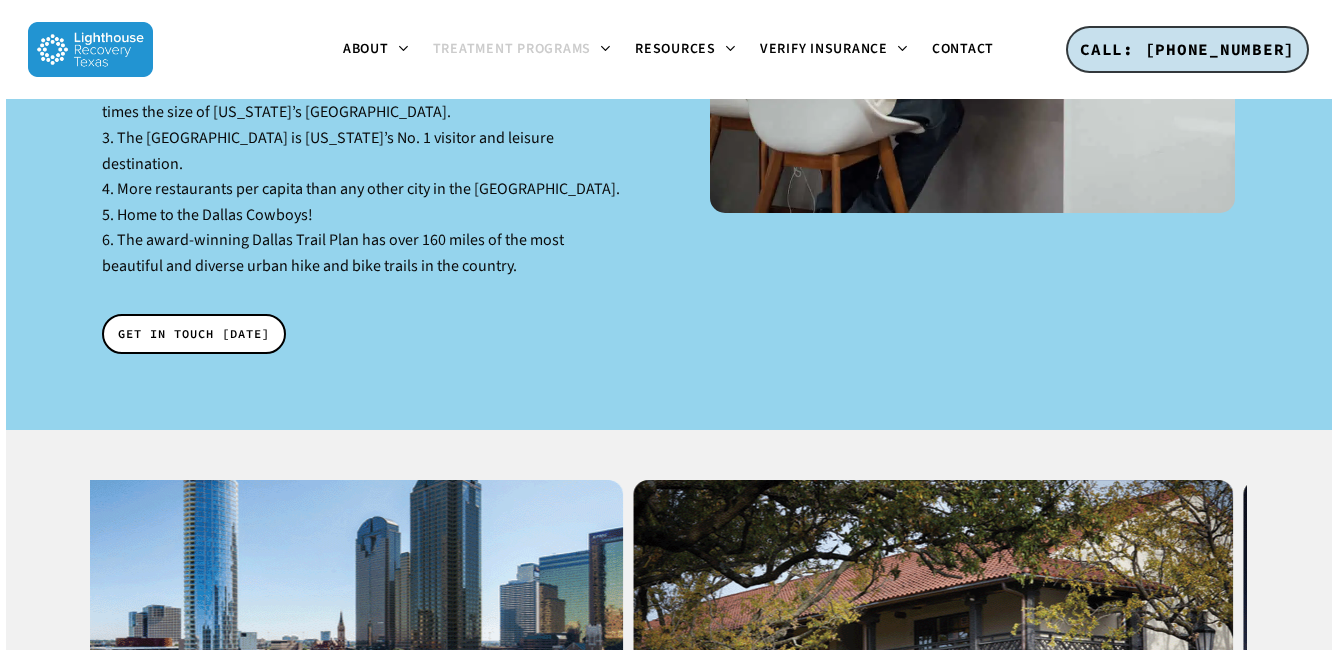 click at bounding box center [934, 680] 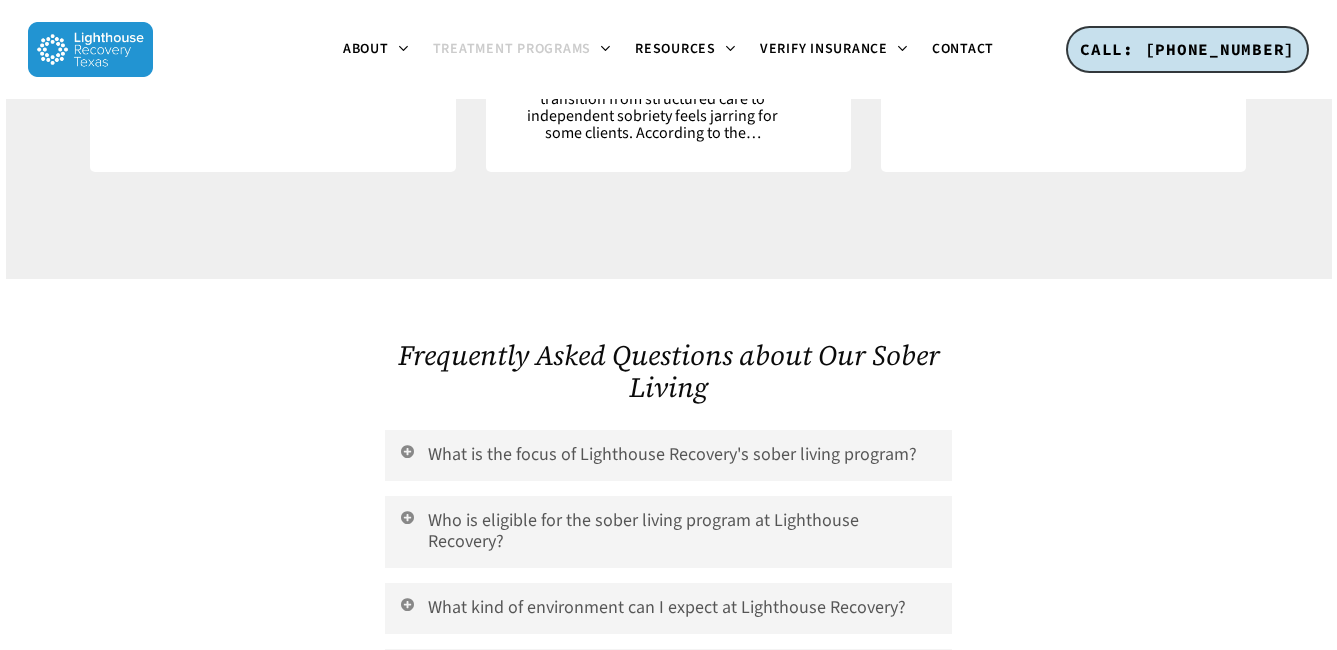 scroll, scrollTop: 7999, scrollLeft: 0, axis: vertical 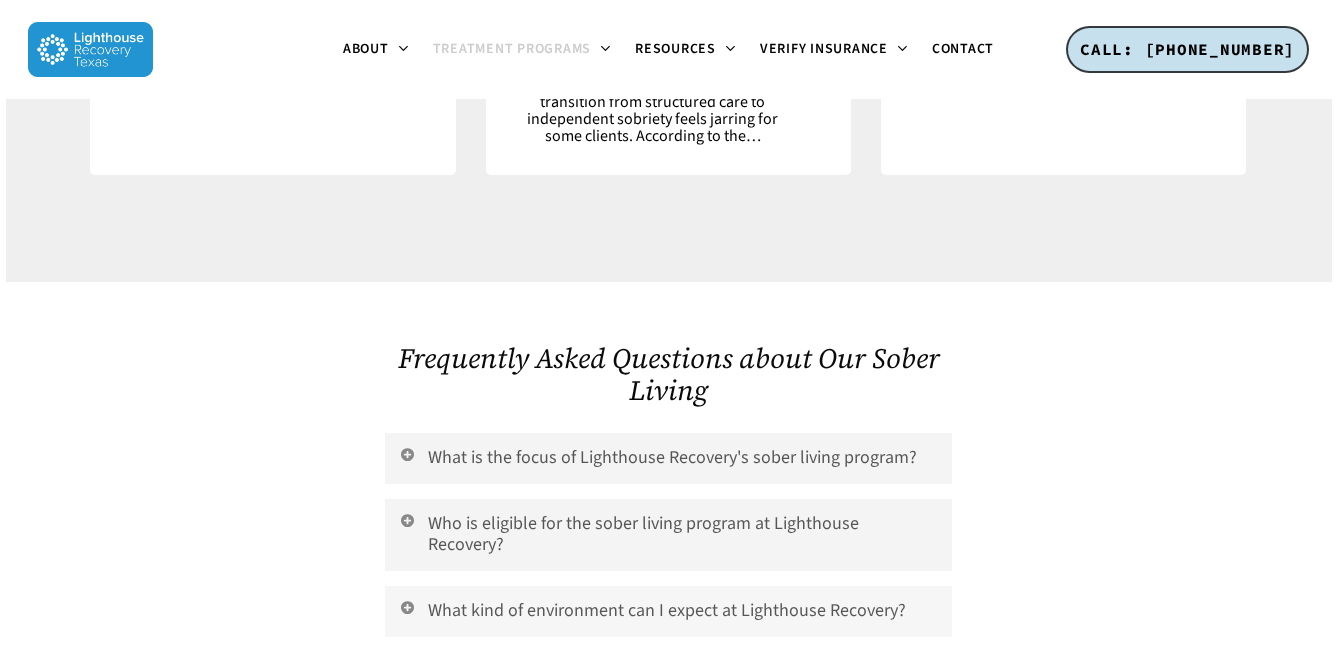 click on "What kind of environment can I expect at Lighthouse Recovery?" at bounding box center (668, 611) 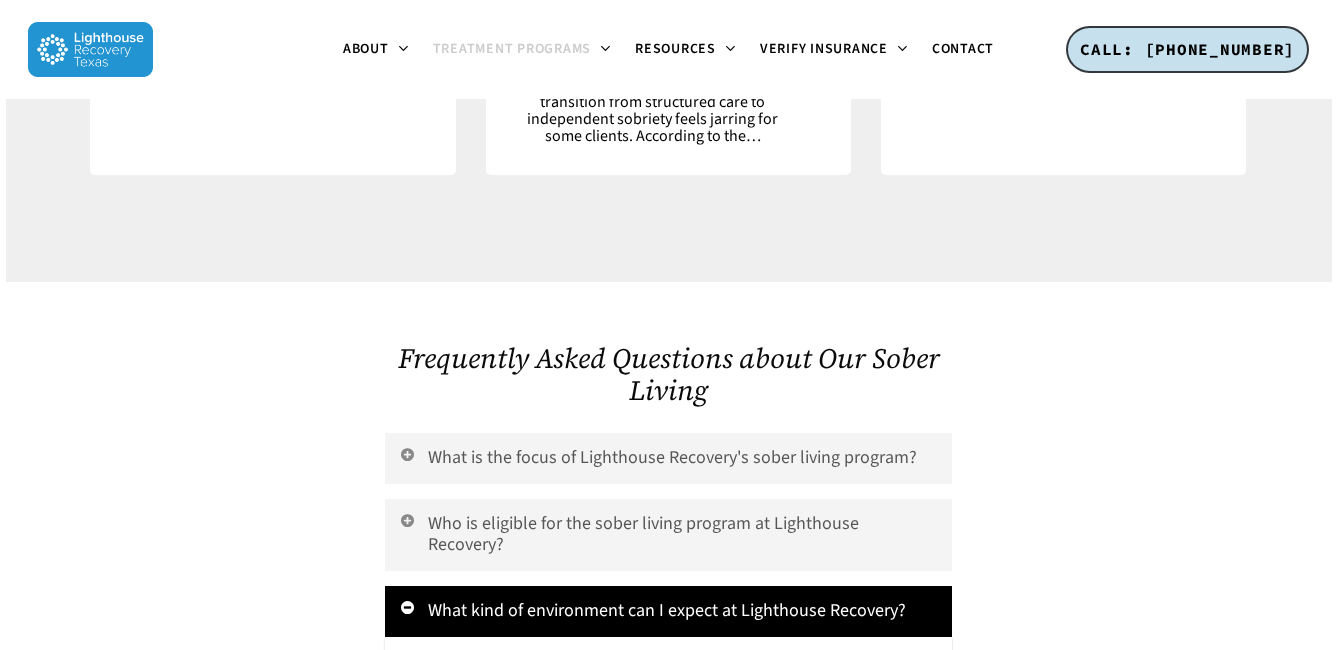 click on "What kind of environment can I expect at Lighthouse Recovery?" at bounding box center [668, 611] 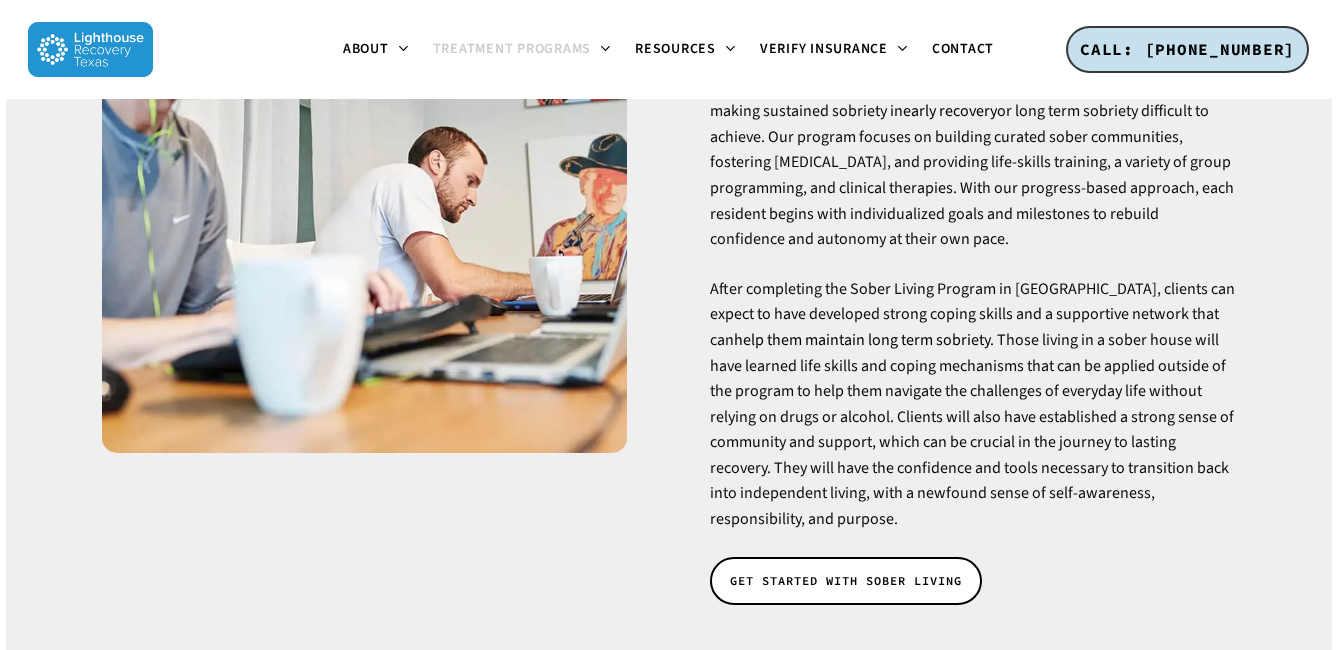 scroll, scrollTop: 435, scrollLeft: 0, axis: vertical 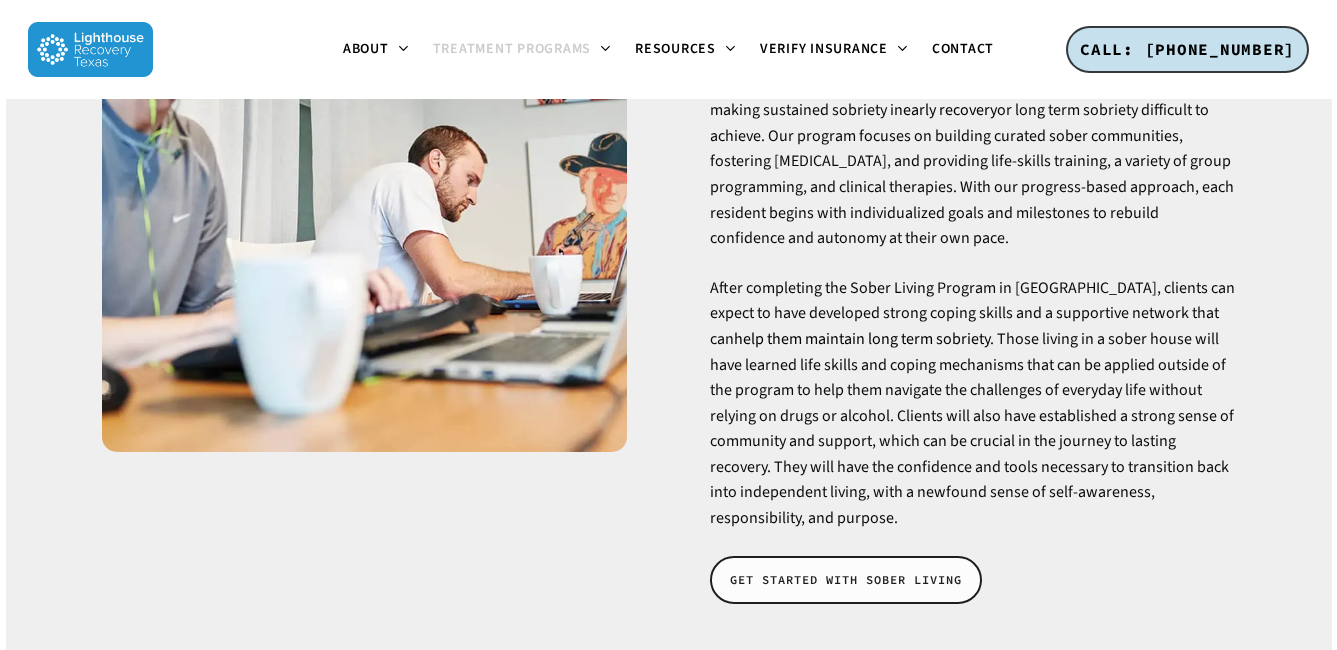 click on "GET STARTED WITH SOBER LIVING" at bounding box center (846, 580) 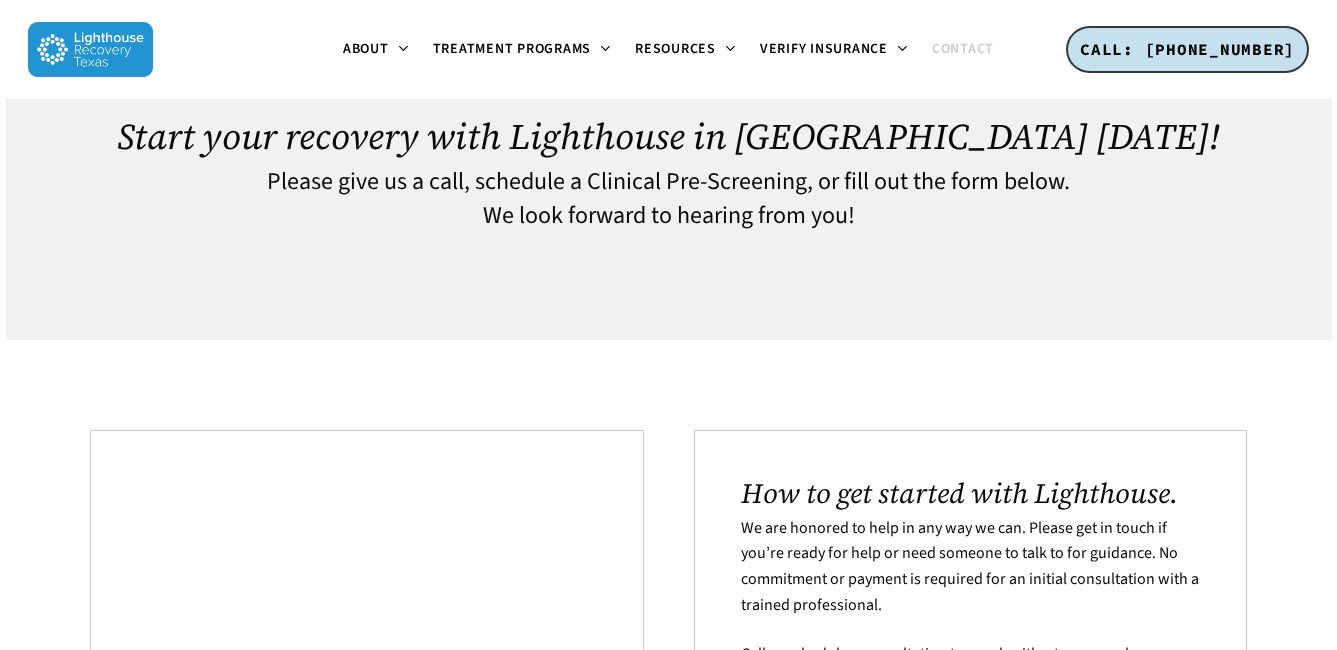 scroll, scrollTop: 0, scrollLeft: 0, axis: both 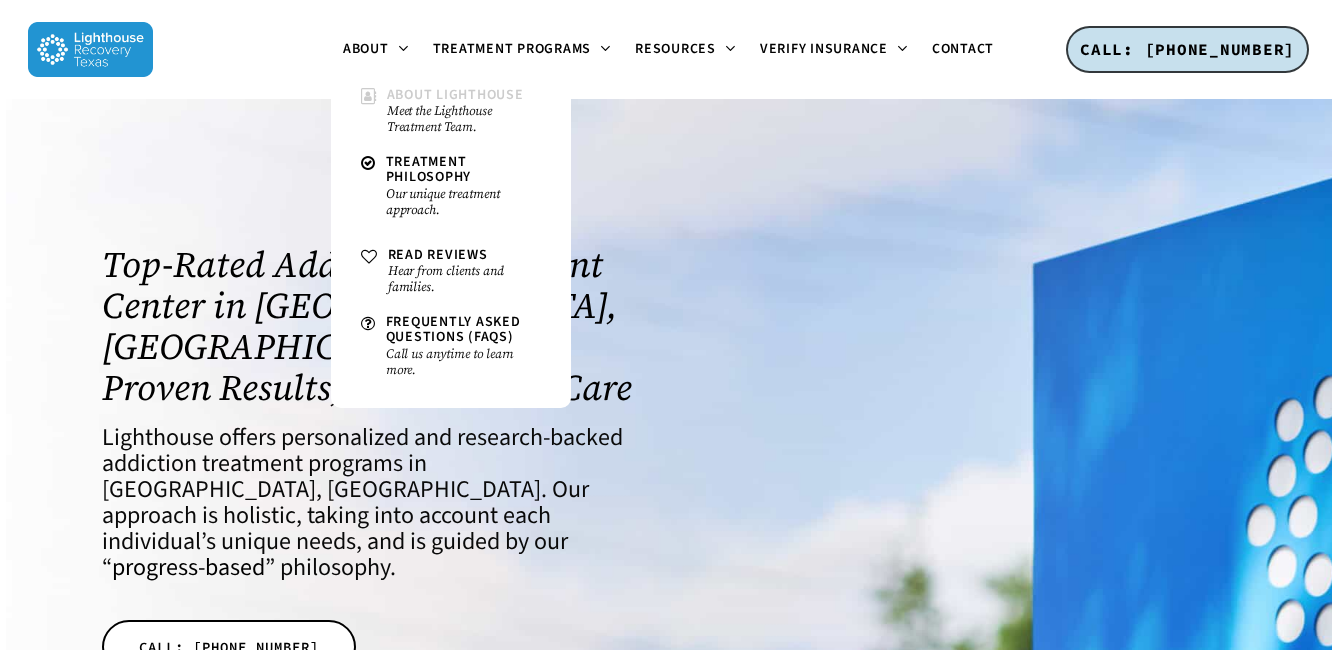 click on "About Lighthouse" at bounding box center (455, 95) 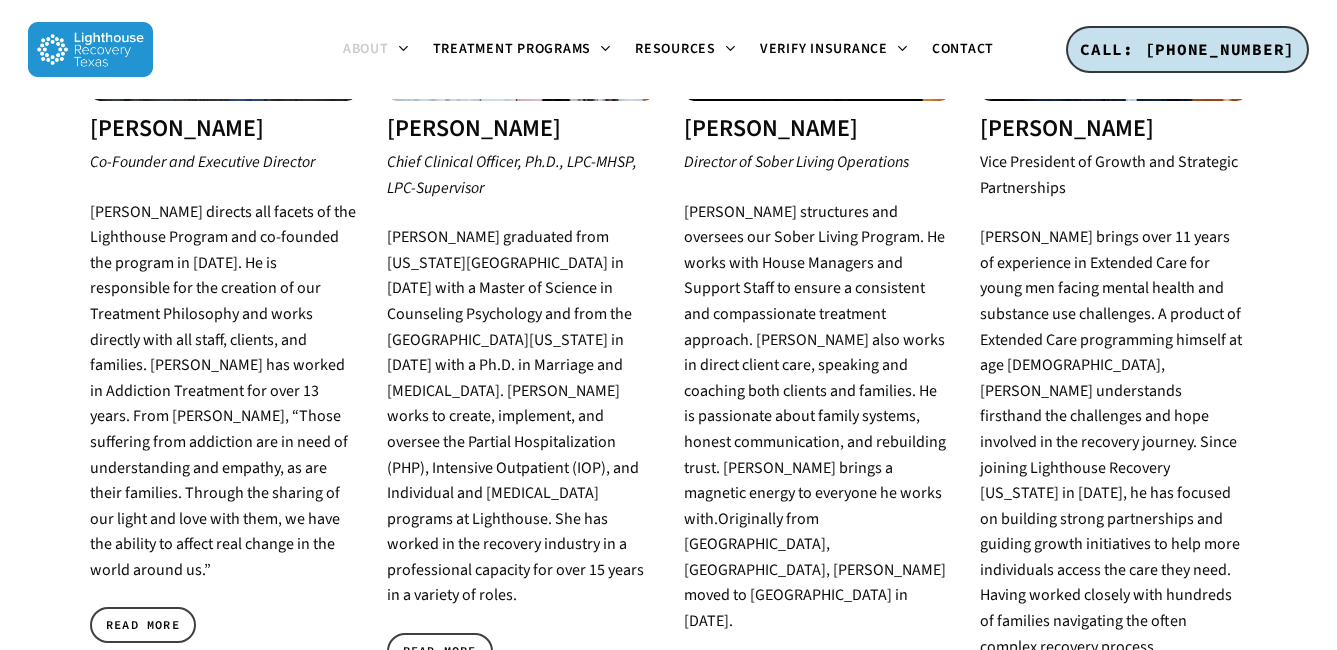 scroll, scrollTop: 1072, scrollLeft: 0, axis: vertical 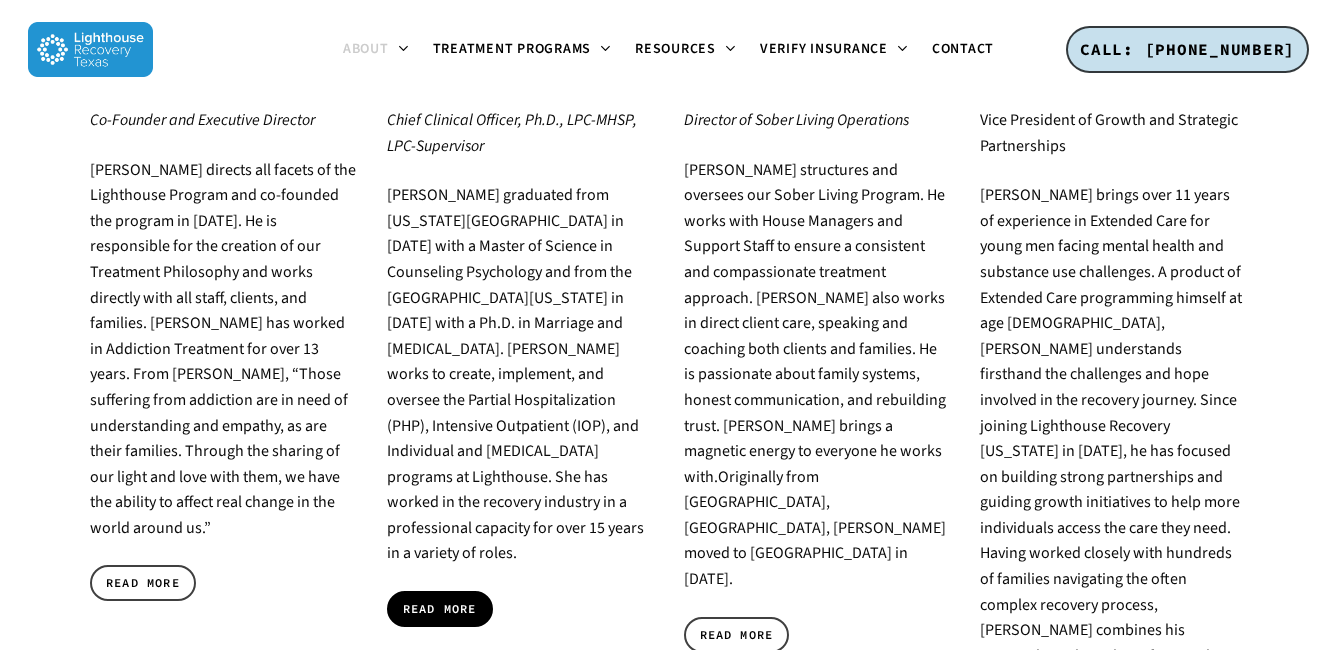 click on "READ MORE" at bounding box center [440, 609] 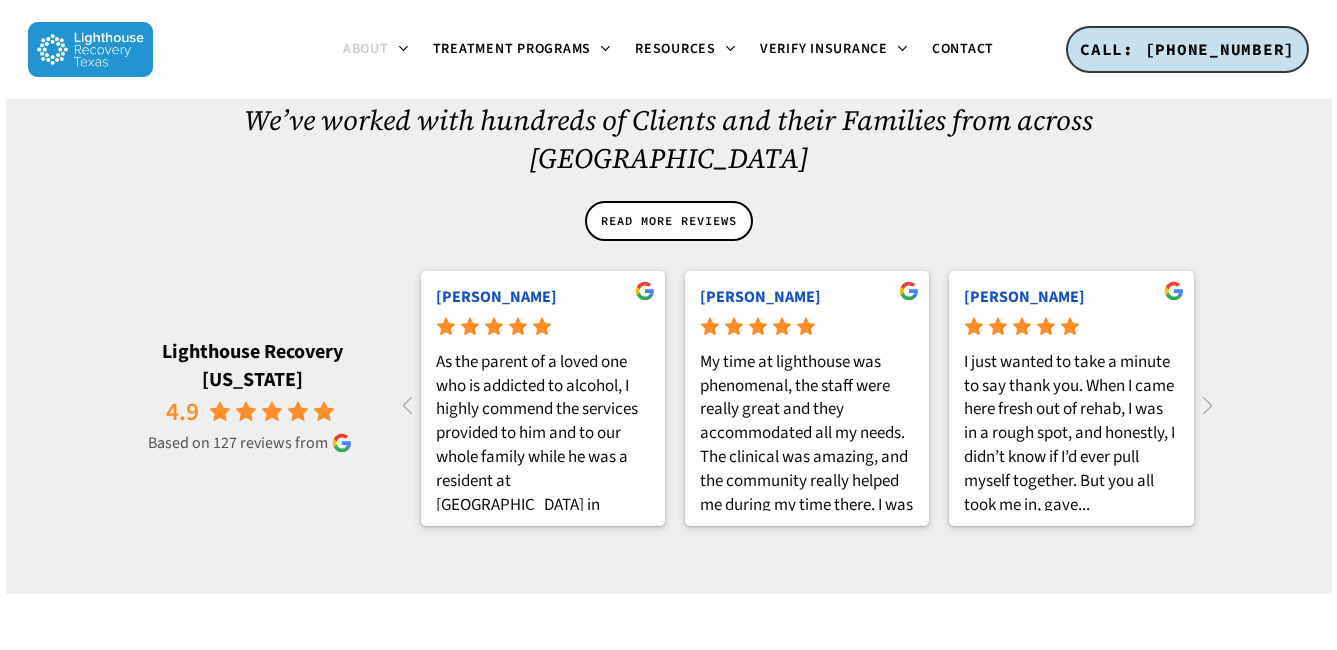scroll, scrollTop: 2849, scrollLeft: 0, axis: vertical 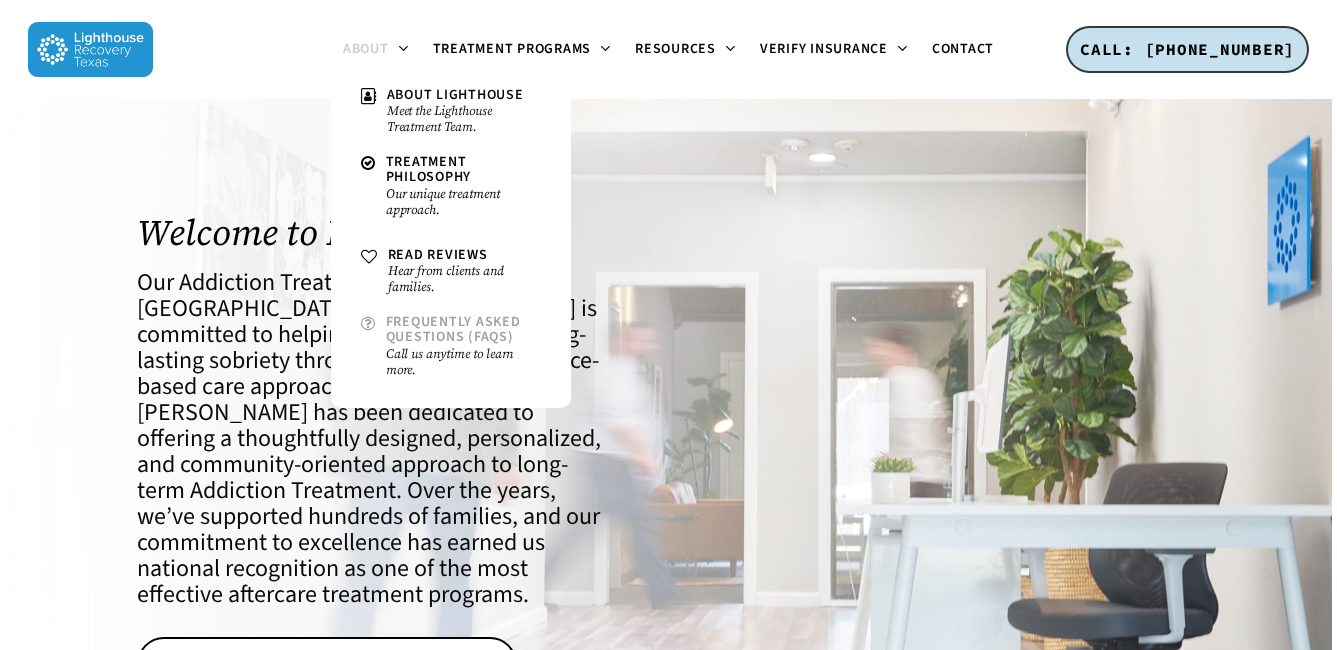 click on "Call us anytime to learn more." at bounding box center (463, 362) 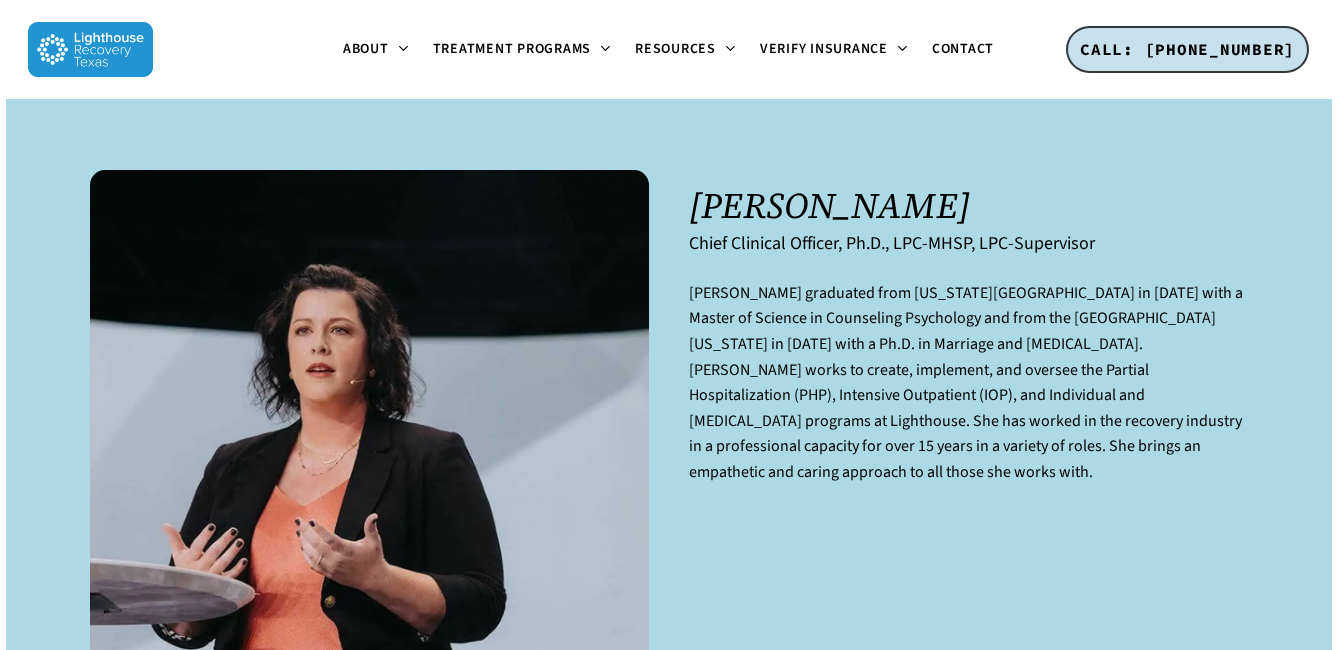 scroll, scrollTop: 0, scrollLeft: 0, axis: both 